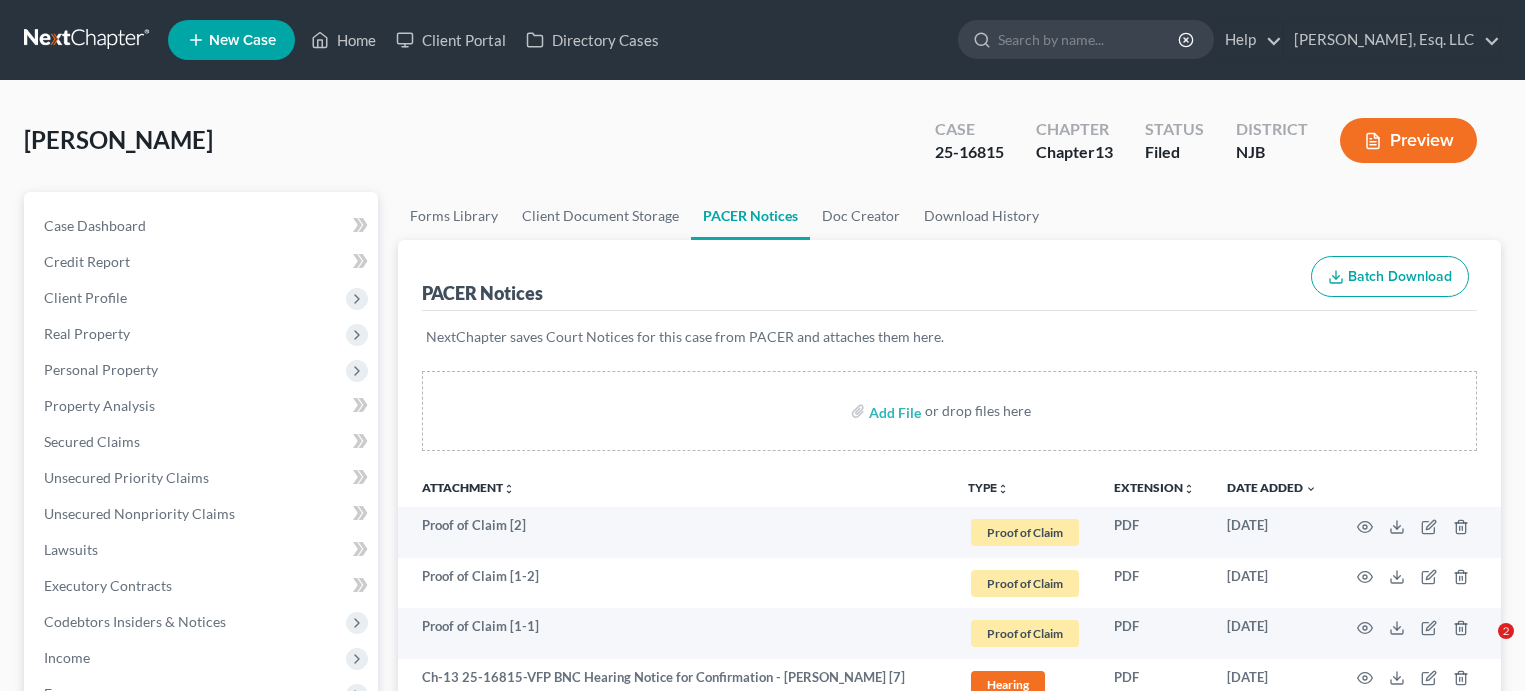 scroll, scrollTop: 400, scrollLeft: 0, axis: vertical 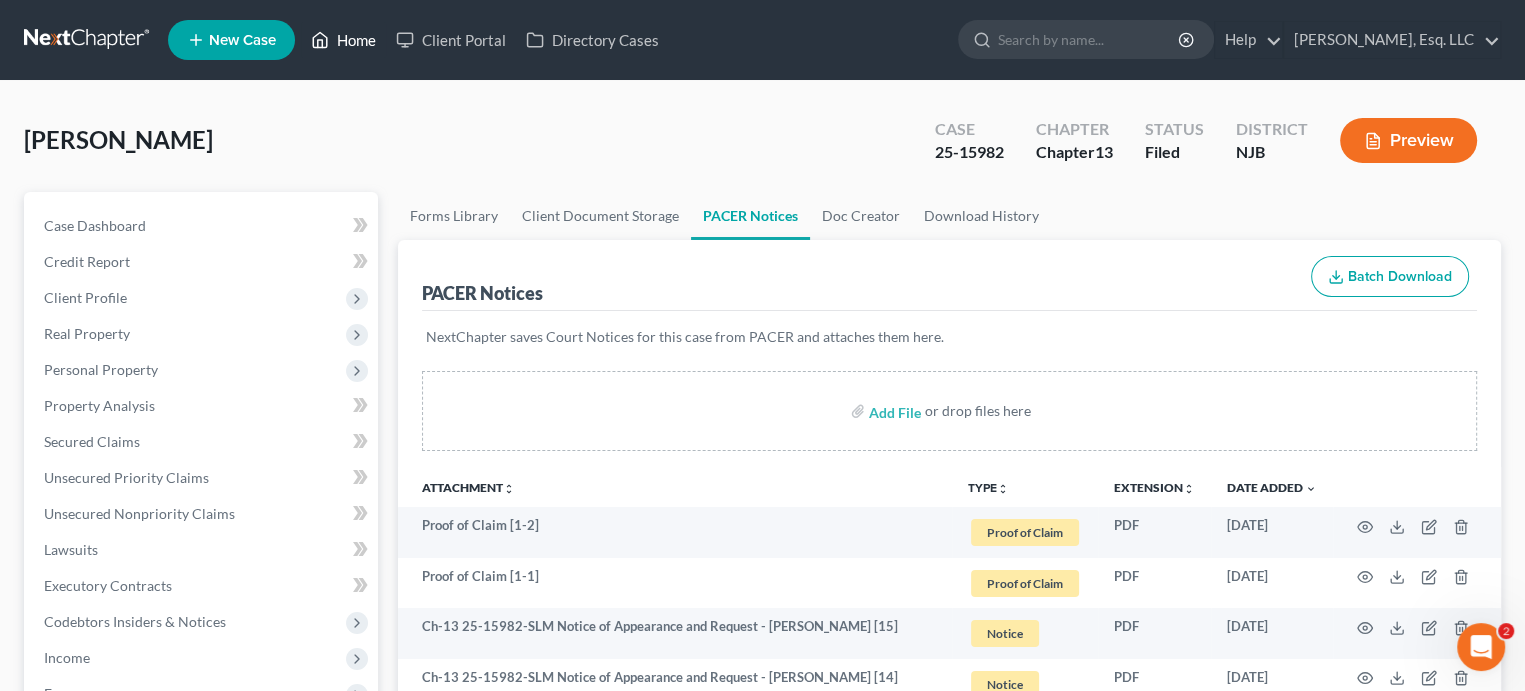 click on "Home" at bounding box center (343, 40) 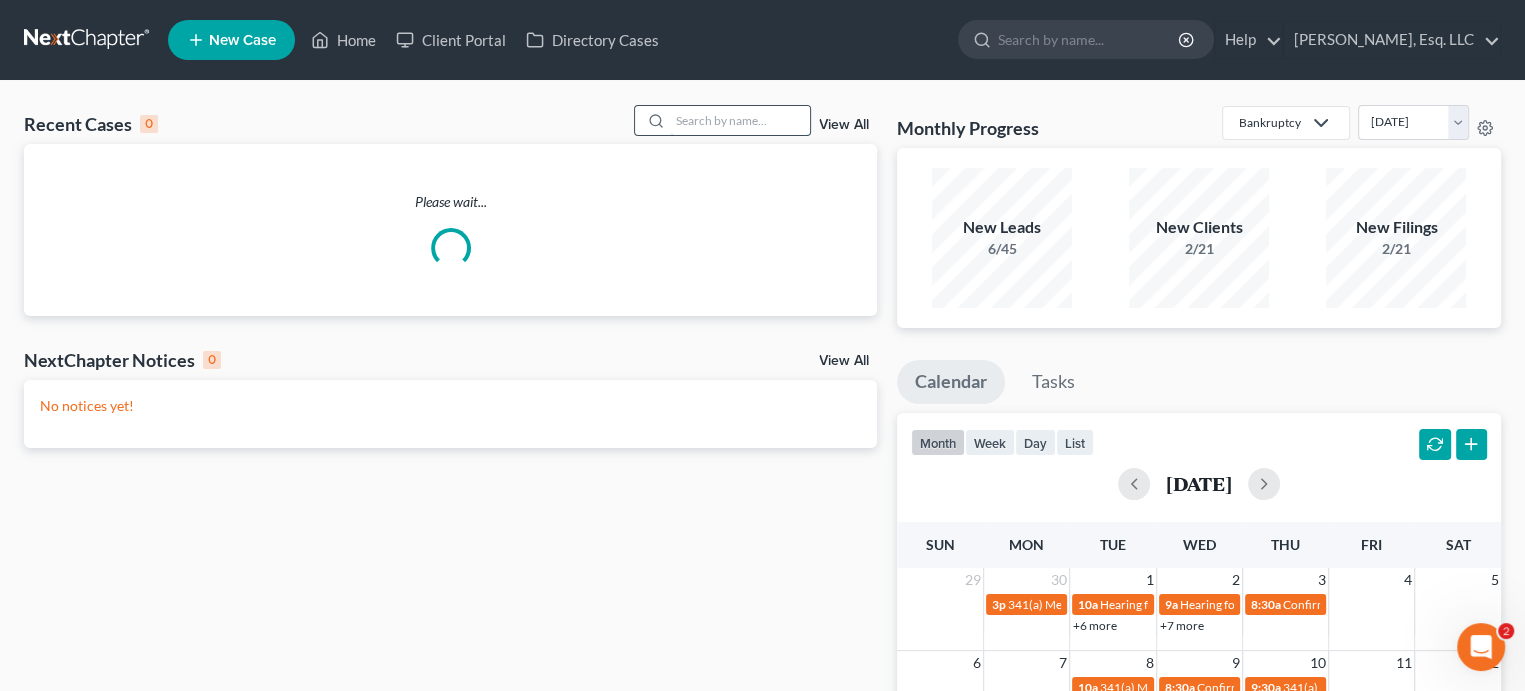 click at bounding box center [740, 120] 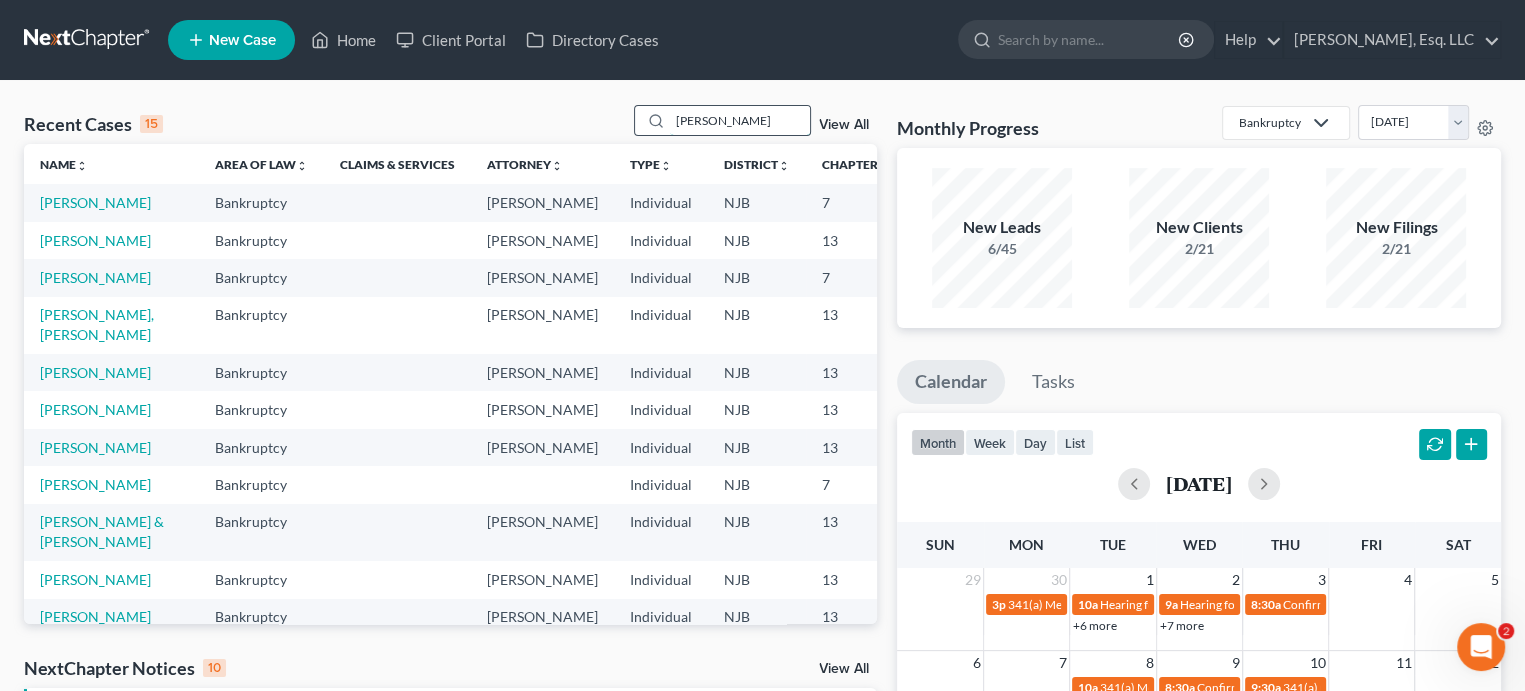 type on "[PERSON_NAME]" 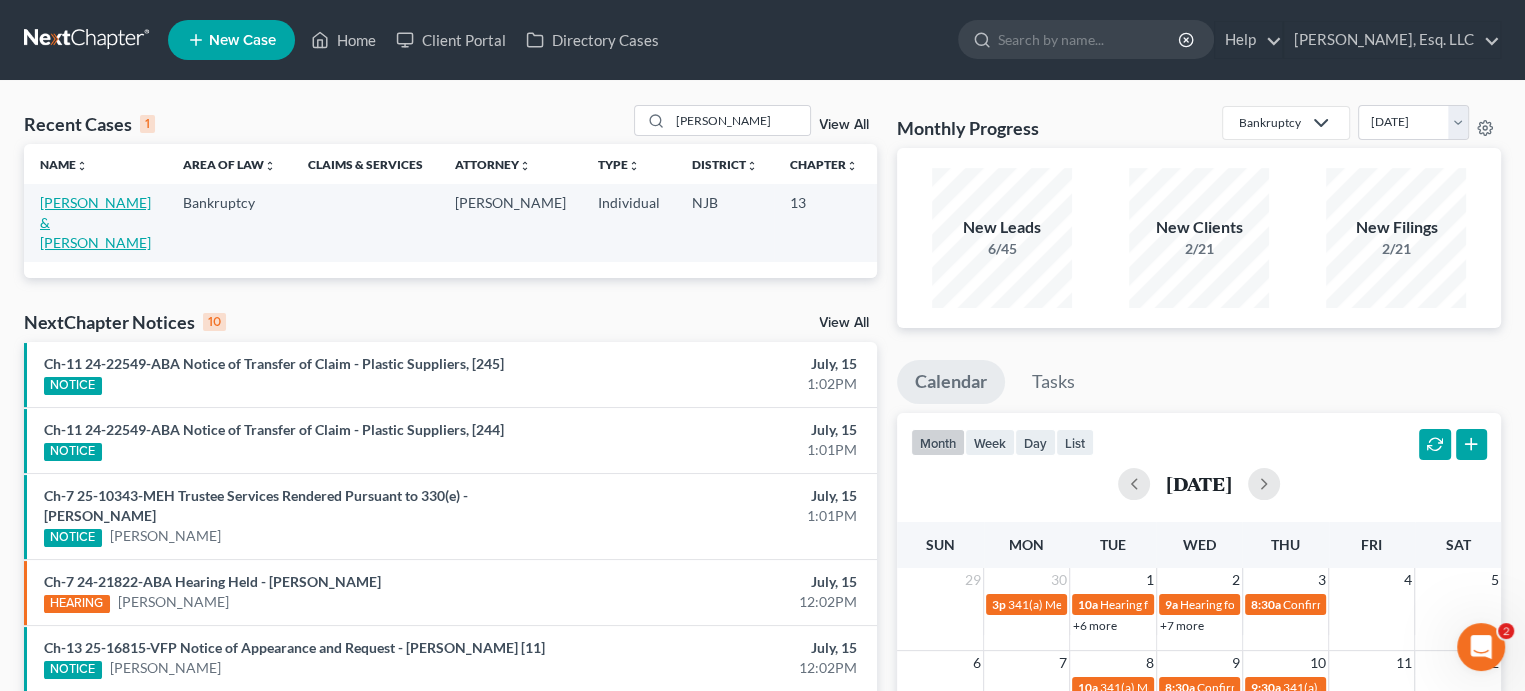 click on "[PERSON_NAME] & [PERSON_NAME]" at bounding box center [95, 222] 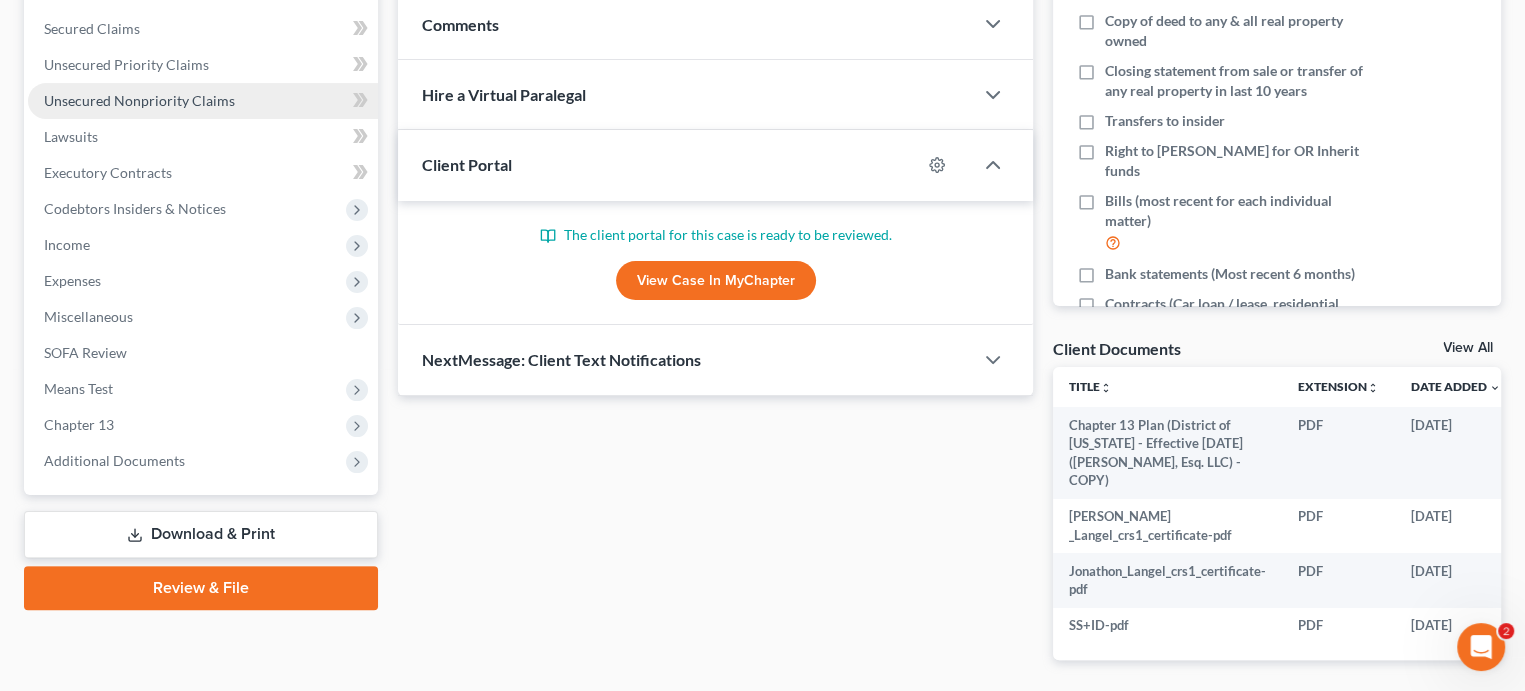 scroll, scrollTop: 500, scrollLeft: 0, axis: vertical 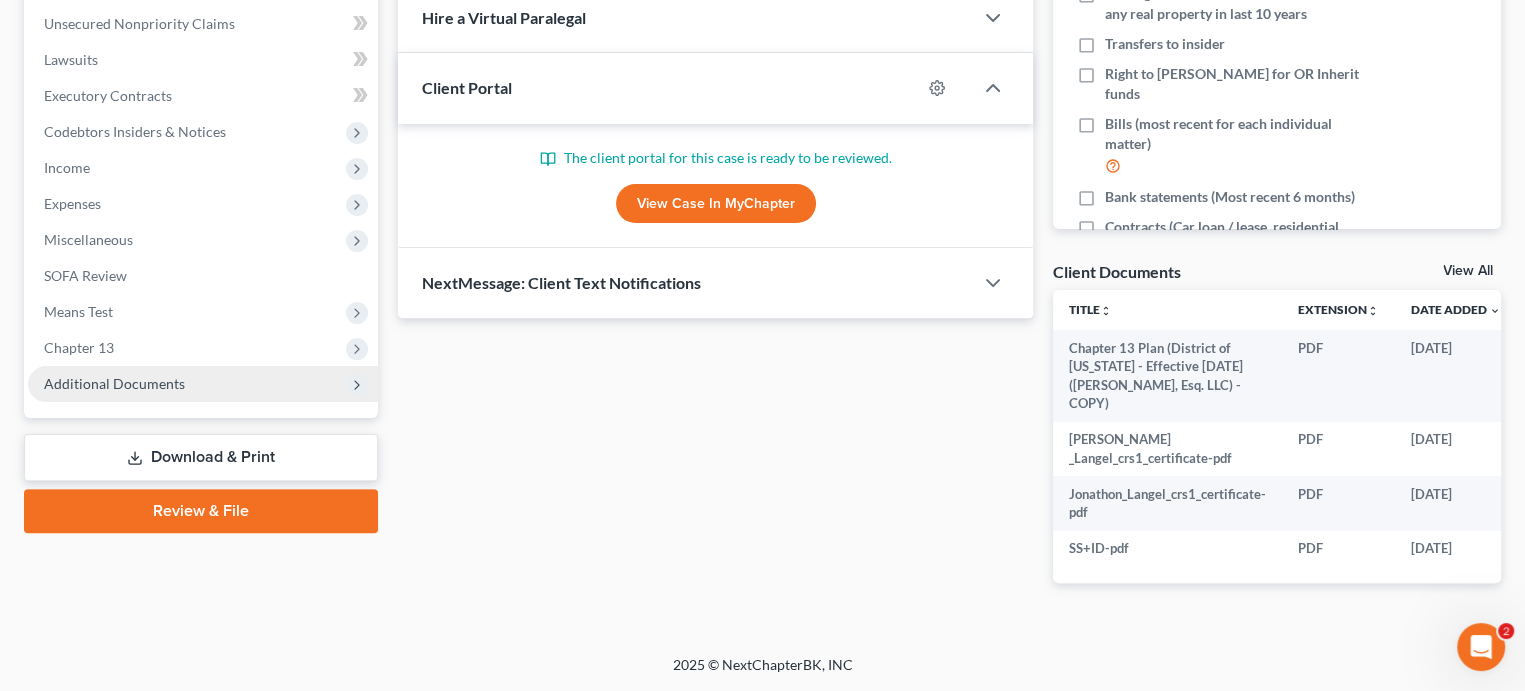 drag, startPoint x: 147, startPoint y: 360, endPoint x: 152, endPoint y: 369, distance: 10.29563 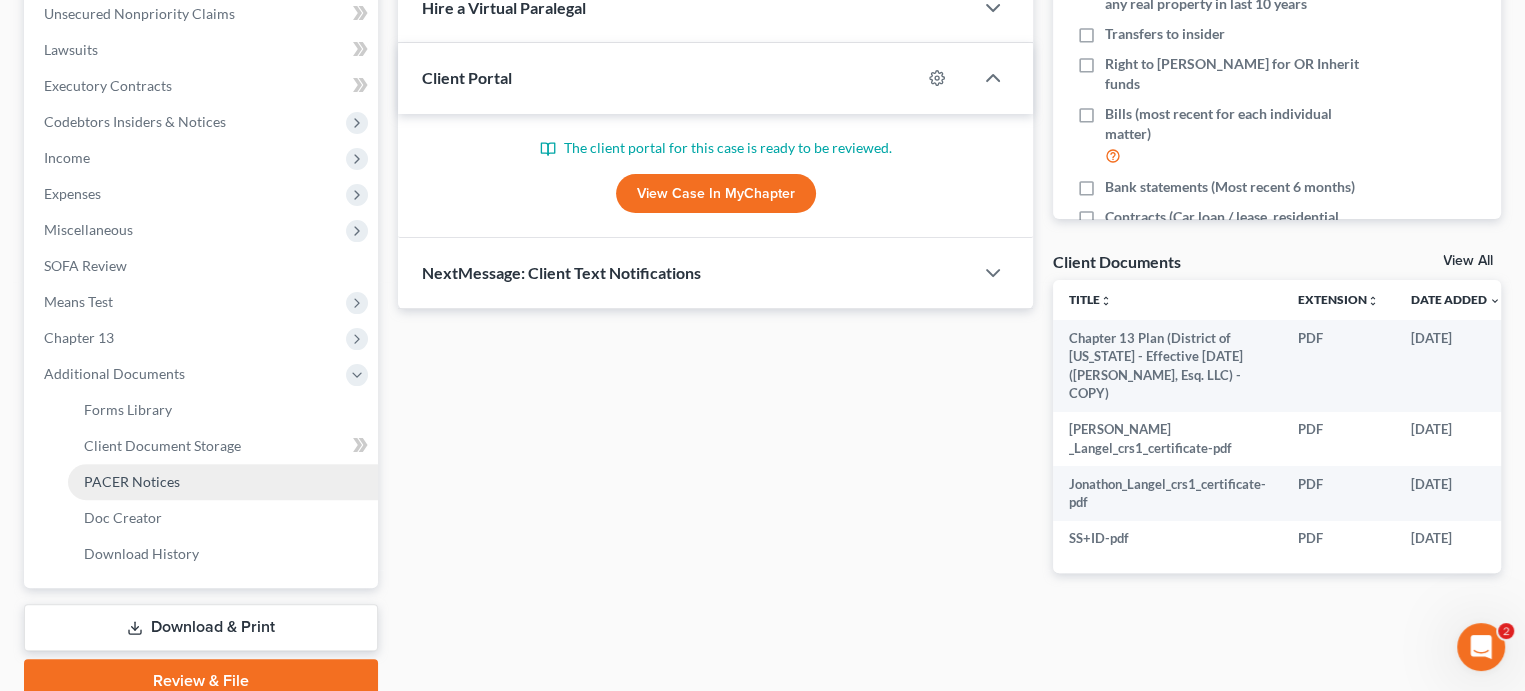 drag, startPoint x: 143, startPoint y: 481, endPoint x: 235, endPoint y: 470, distance: 92.65527 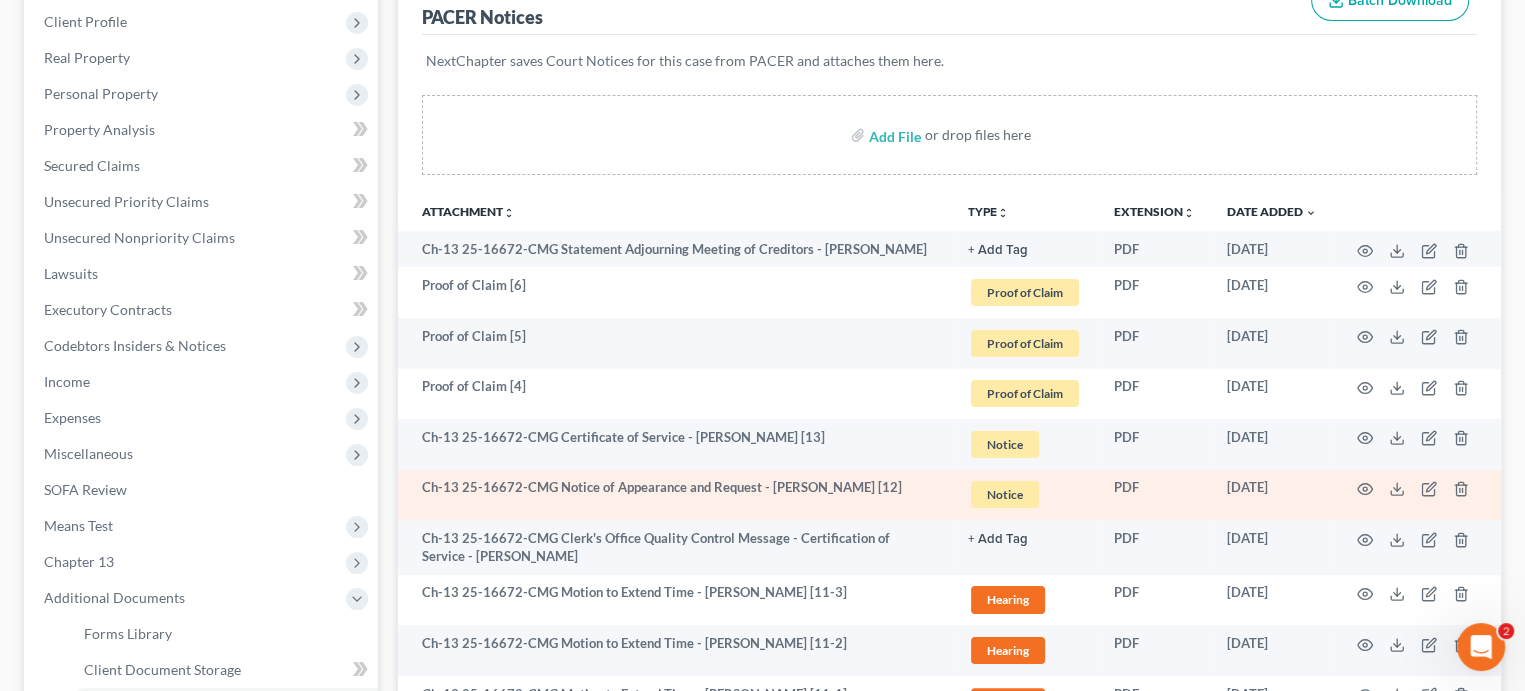 scroll, scrollTop: 400, scrollLeft: 0, axis: vertical 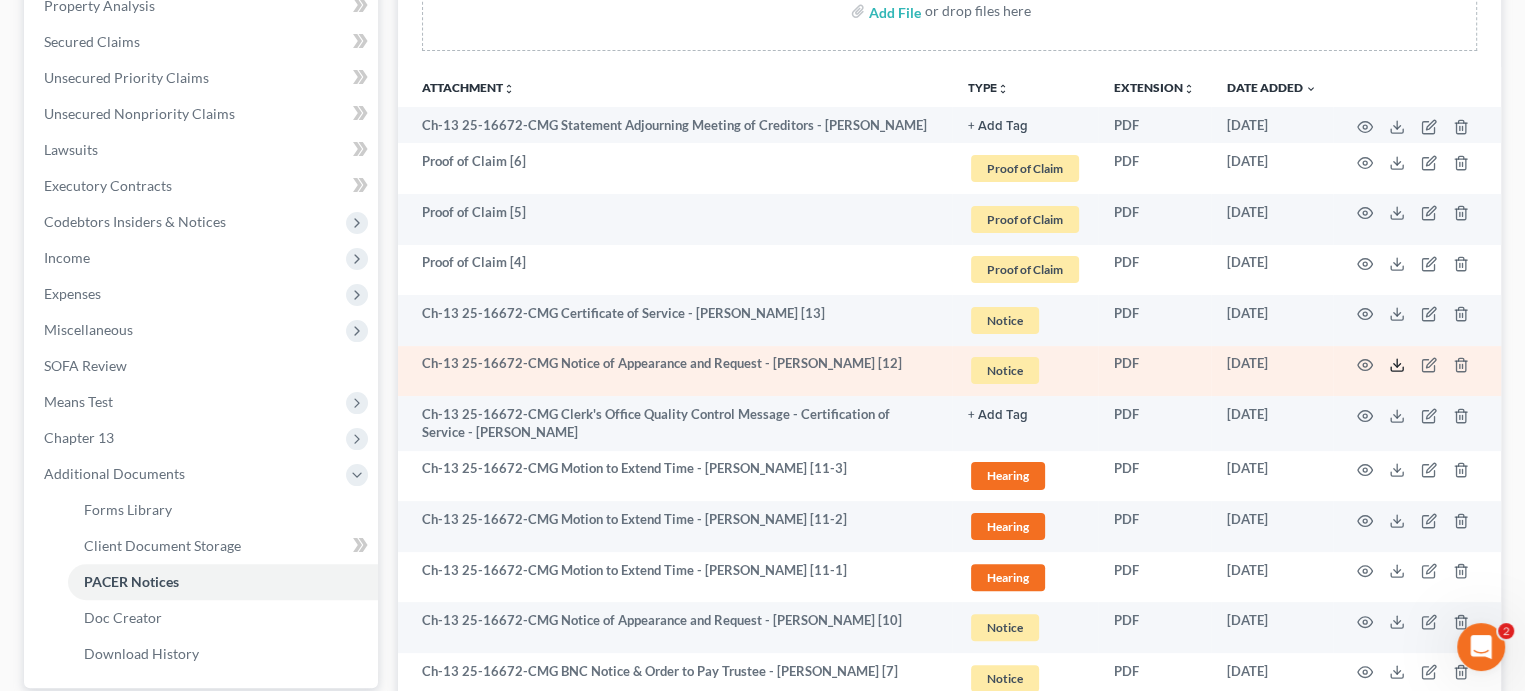 click 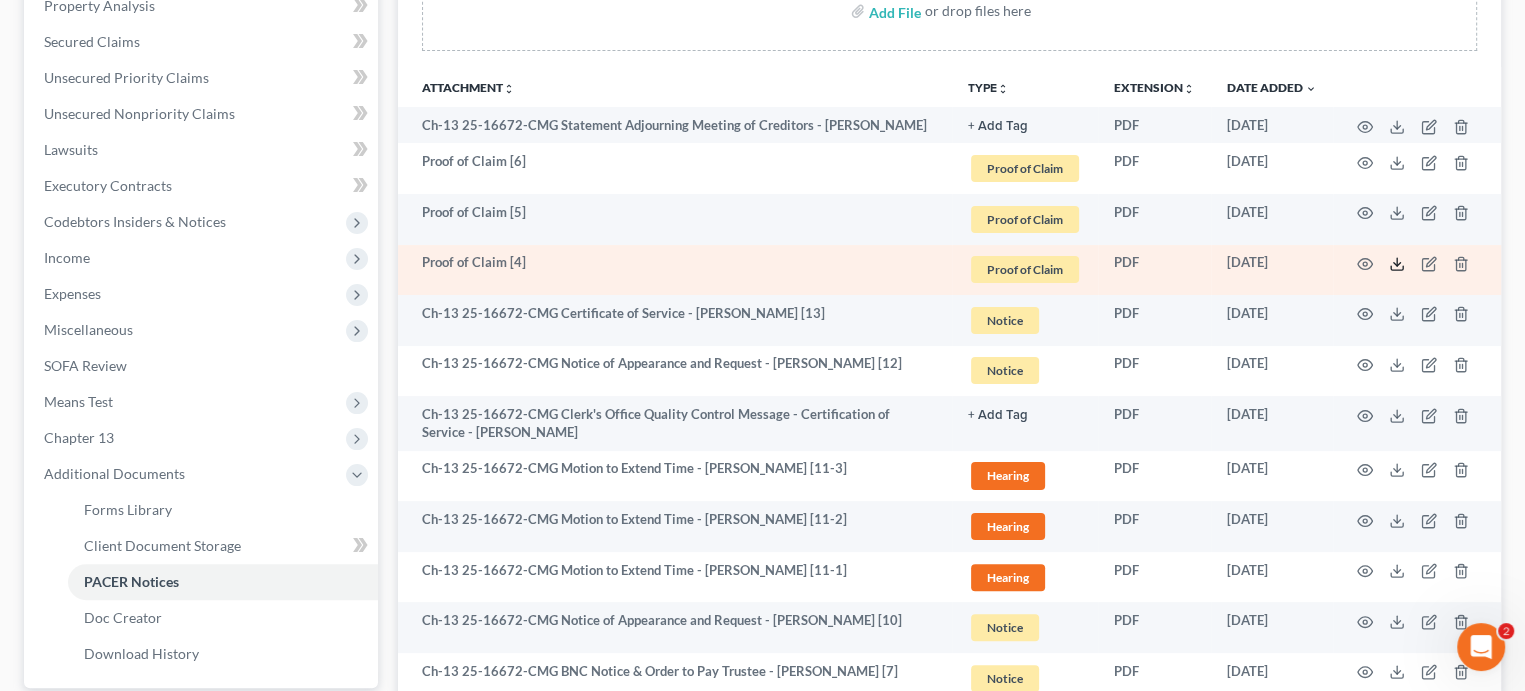 click 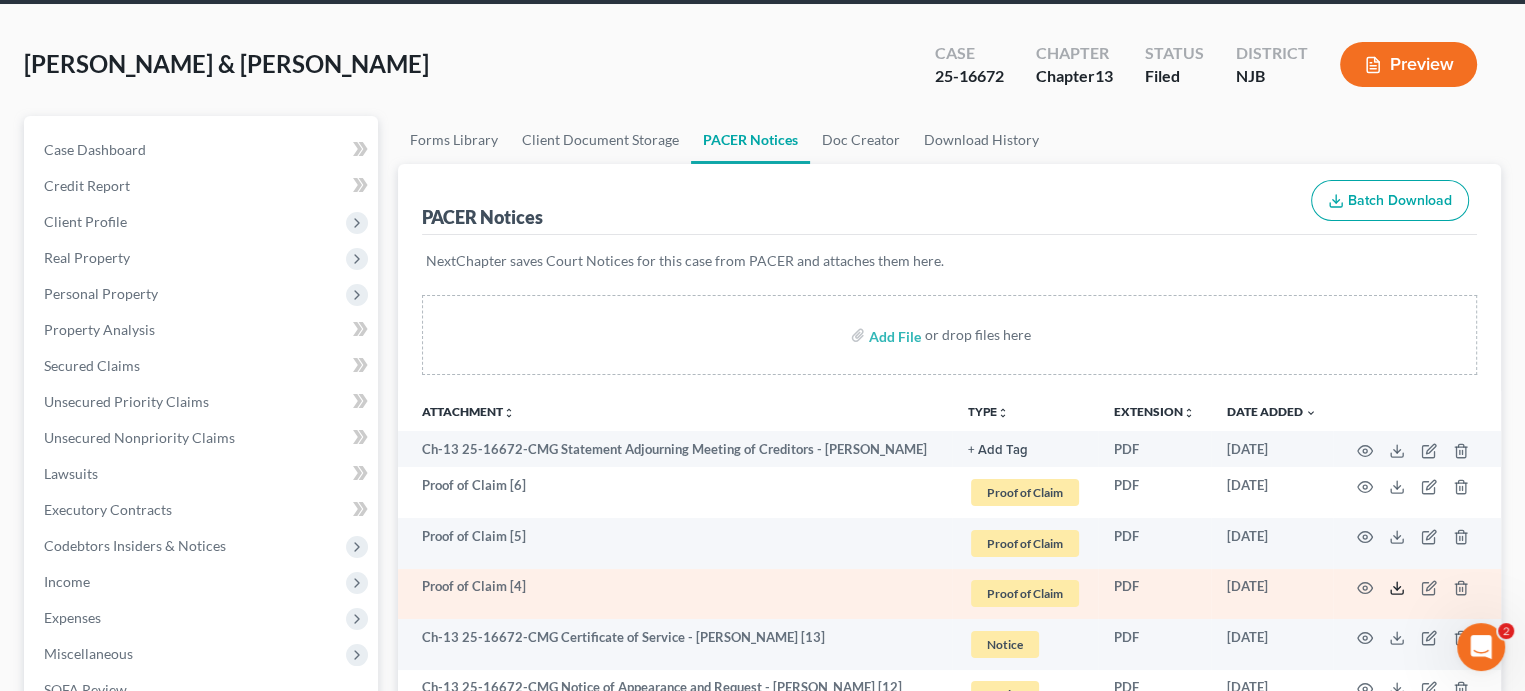 scroll, scrollTop: 0, scrollLeft: 0, axis: both 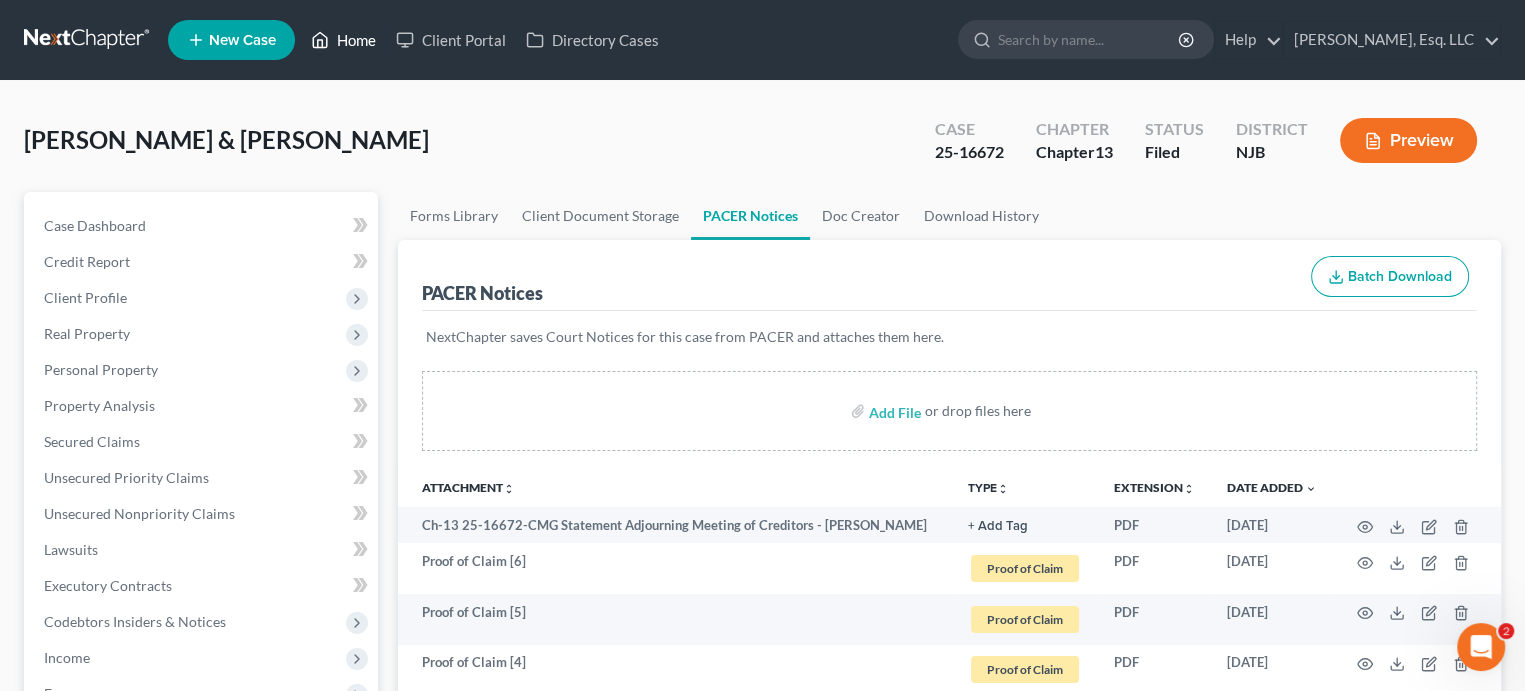 click on "Home" at bounding box center (343, 40) 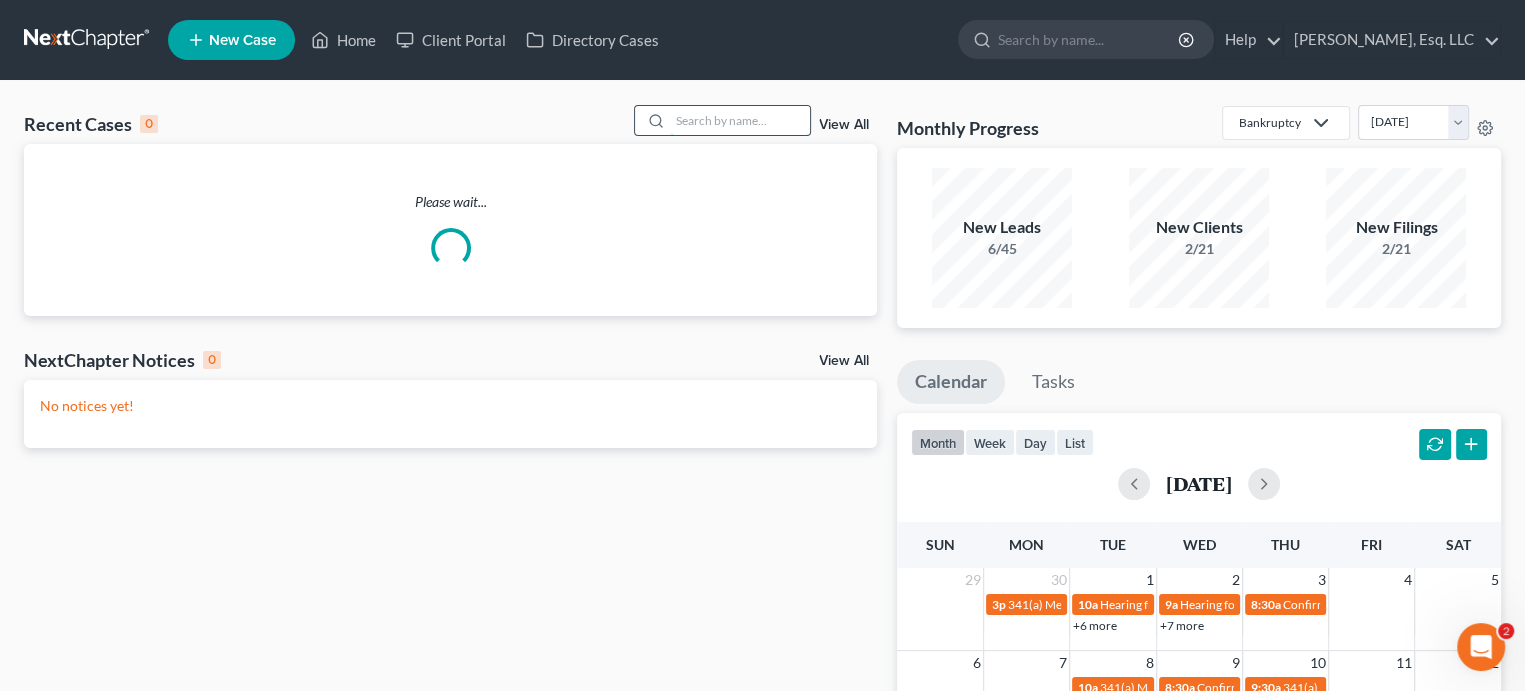 click at bounding box center [740, 120] 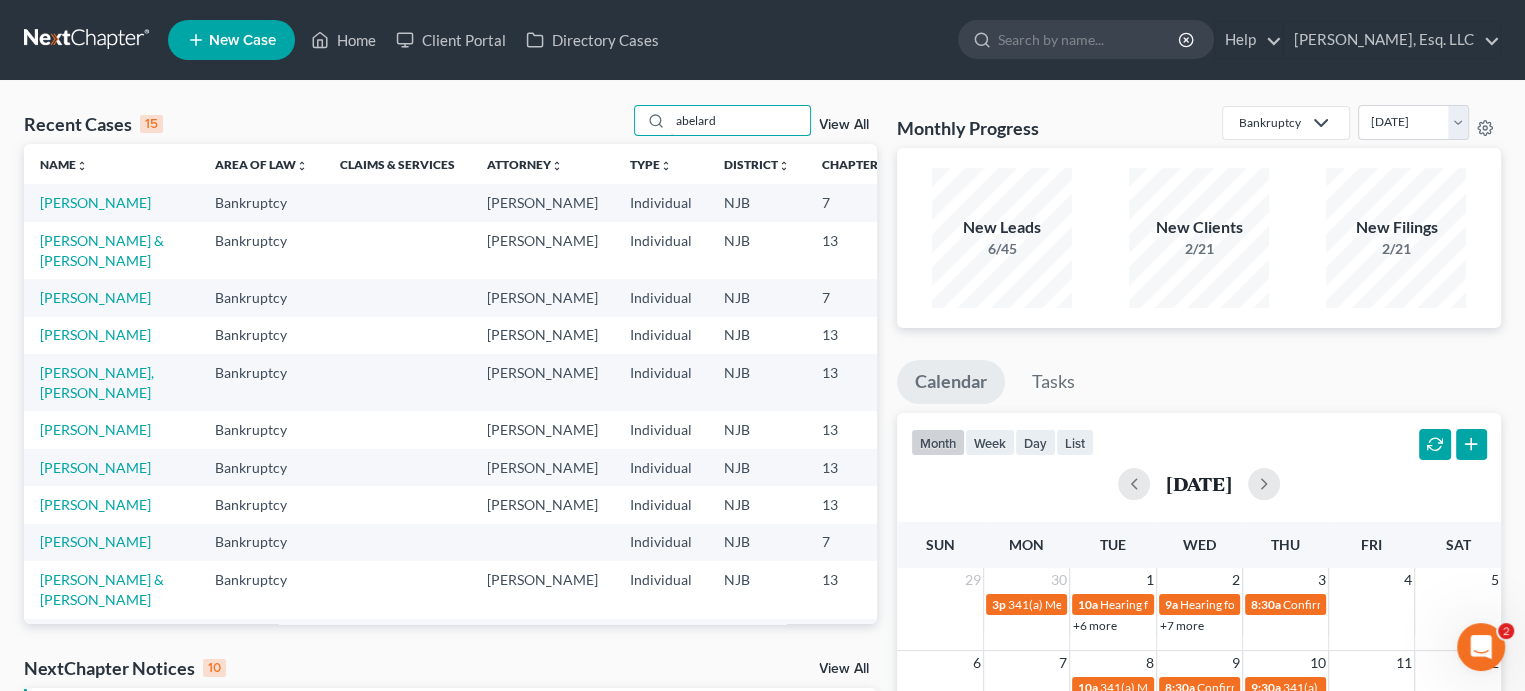 type on "abelard" 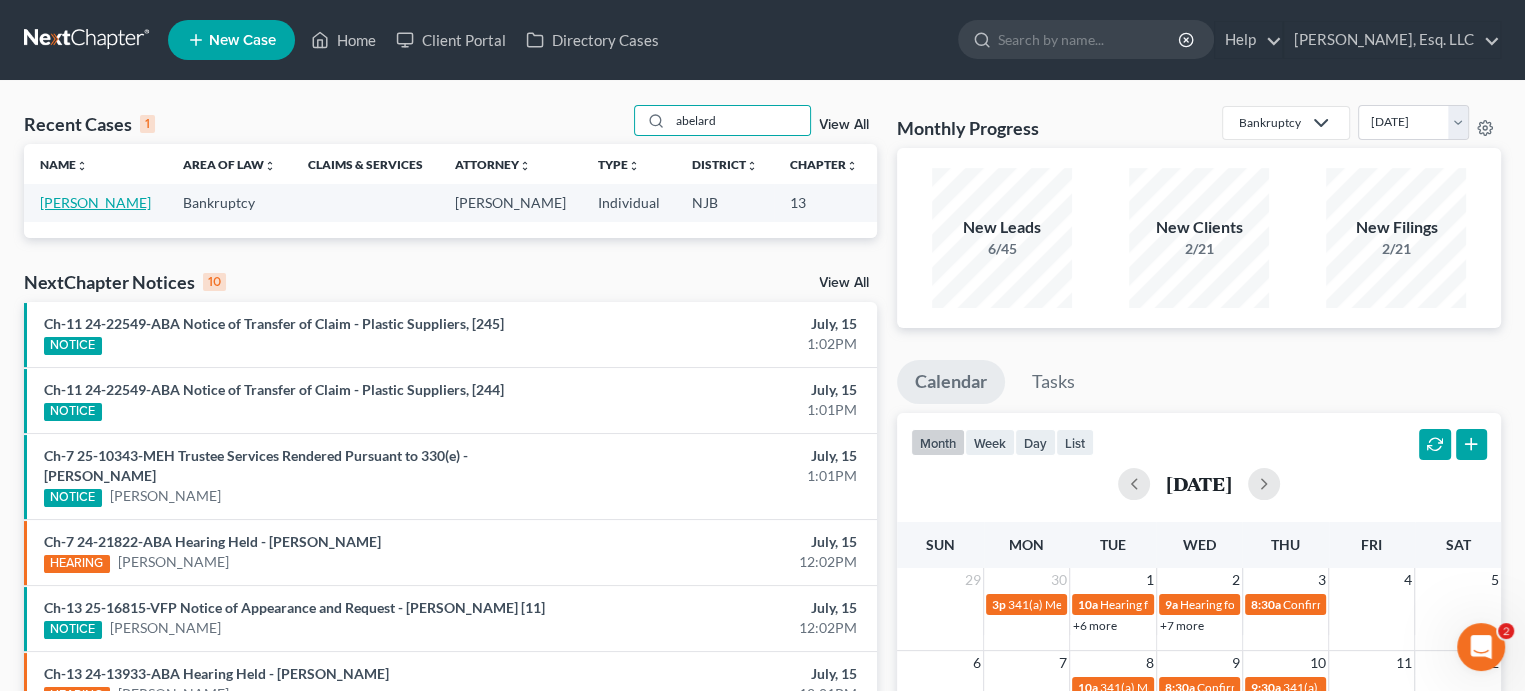 click on "[PERSON_NAME]" at bounding box center (95, 202) 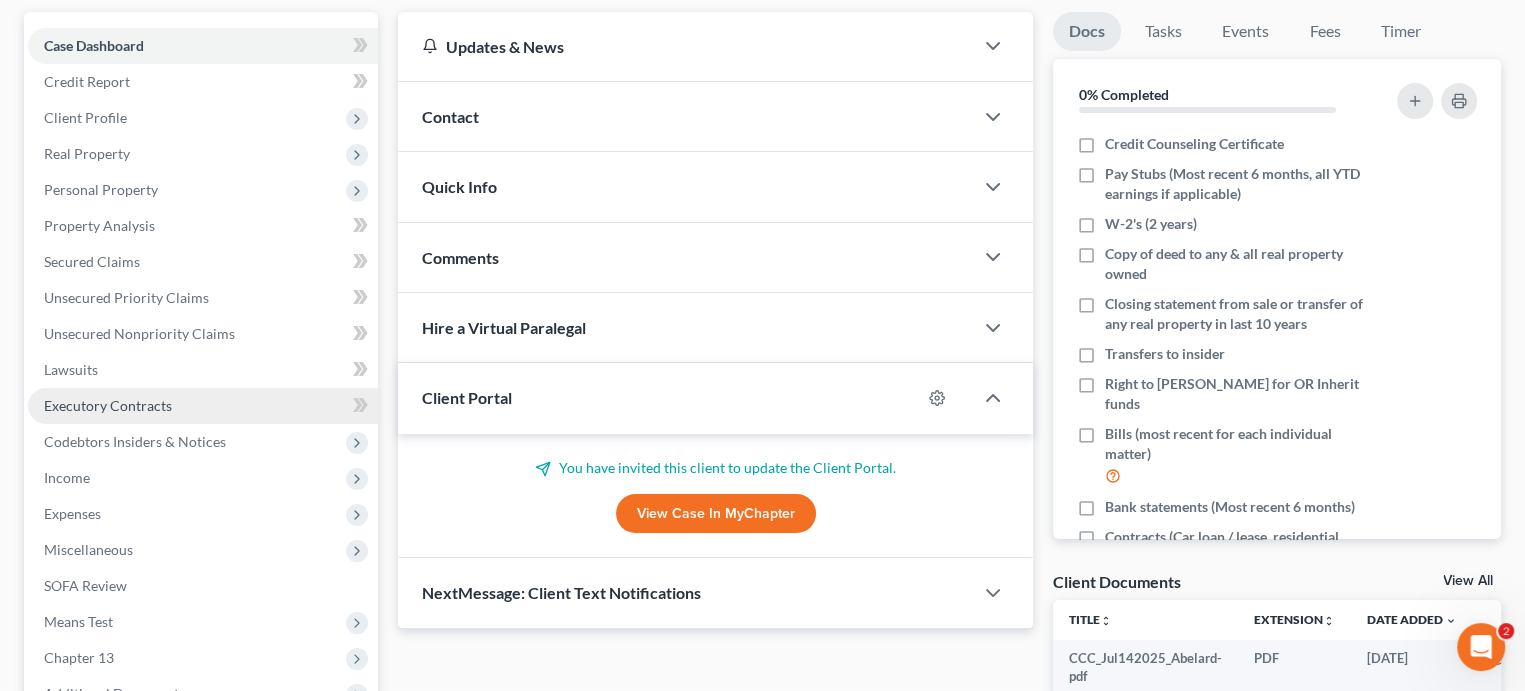 scroll, scrollTop: 400, scrollLeft: 0, axis: vertical 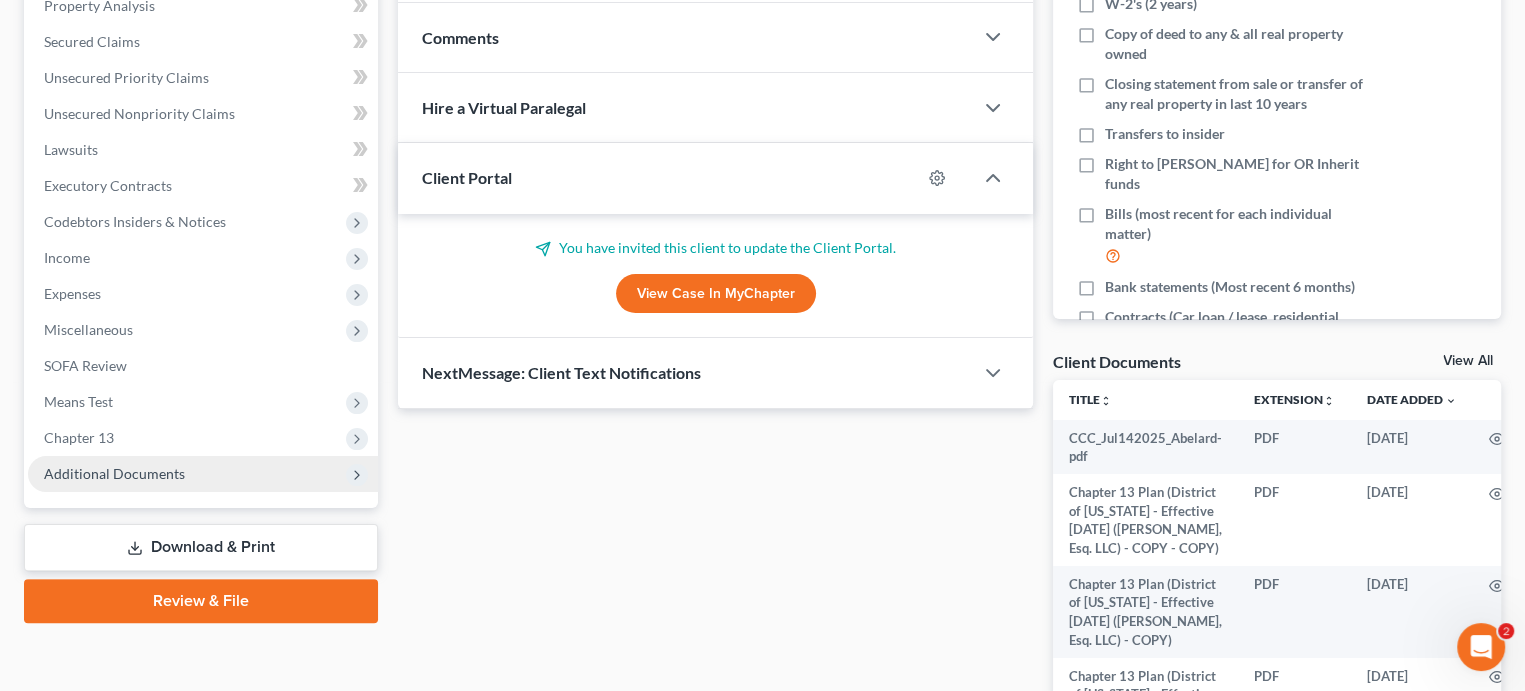 click on "Additional Documents" at bounding box center [114, 473] 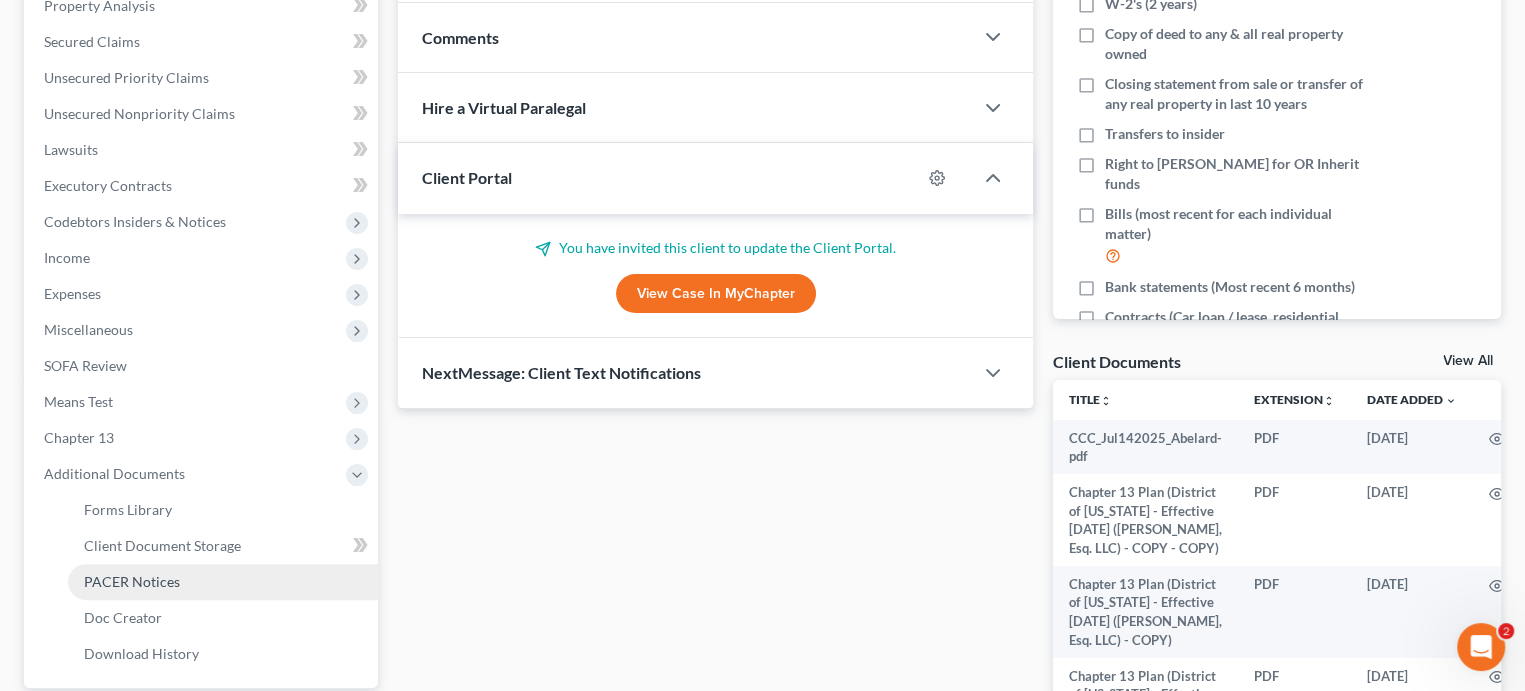 click on "PACER Notices" at bounding box center (132, 581) 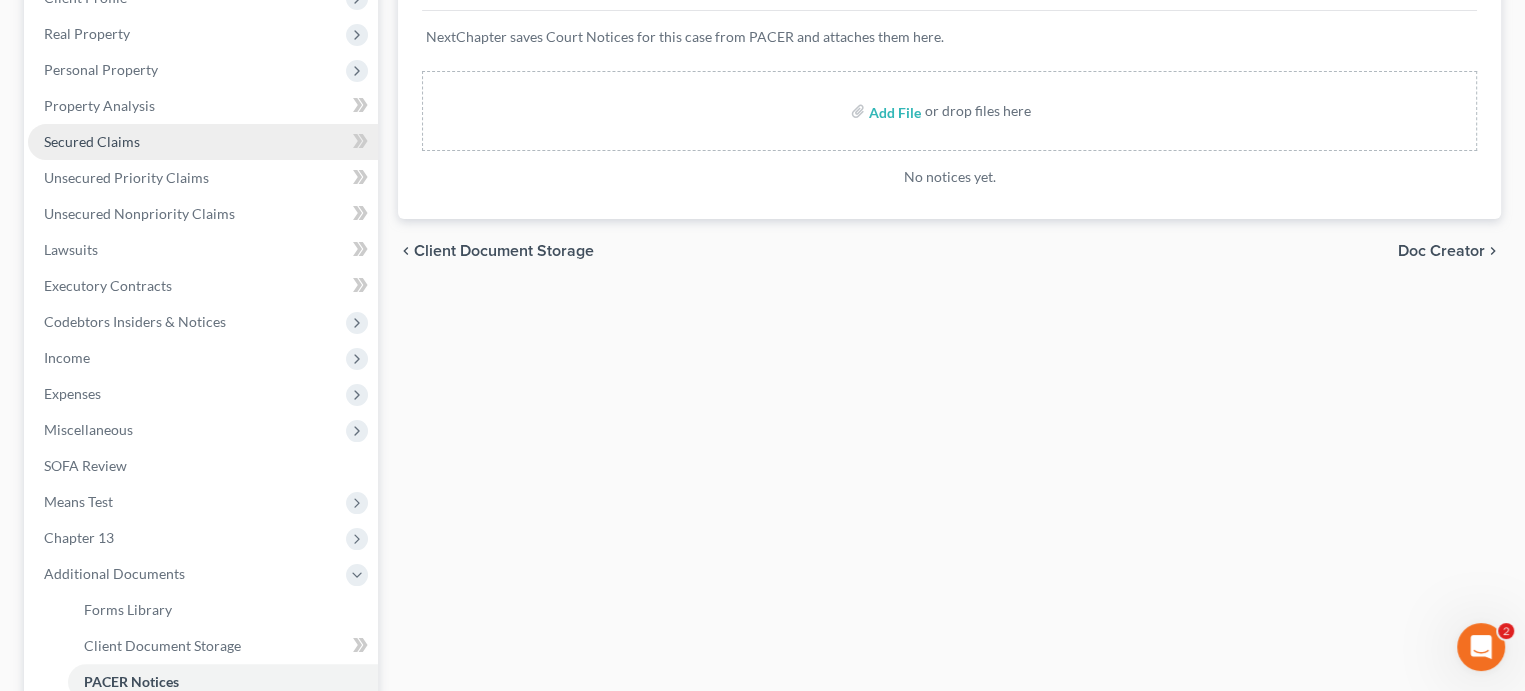 scroll, scrollTop: 0, scrollLeft: 0, axis: both 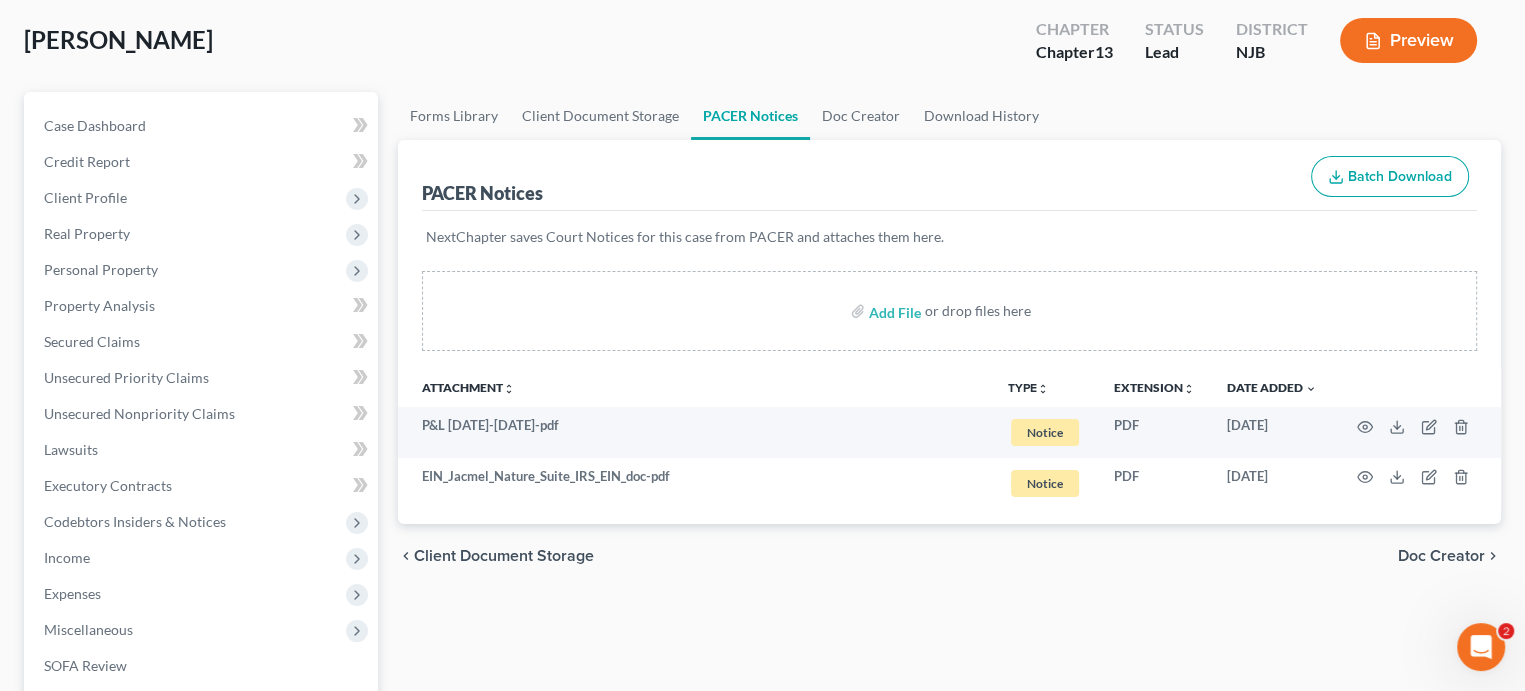 click on "Add File
or drop files here" at bounding box center (949, 311) 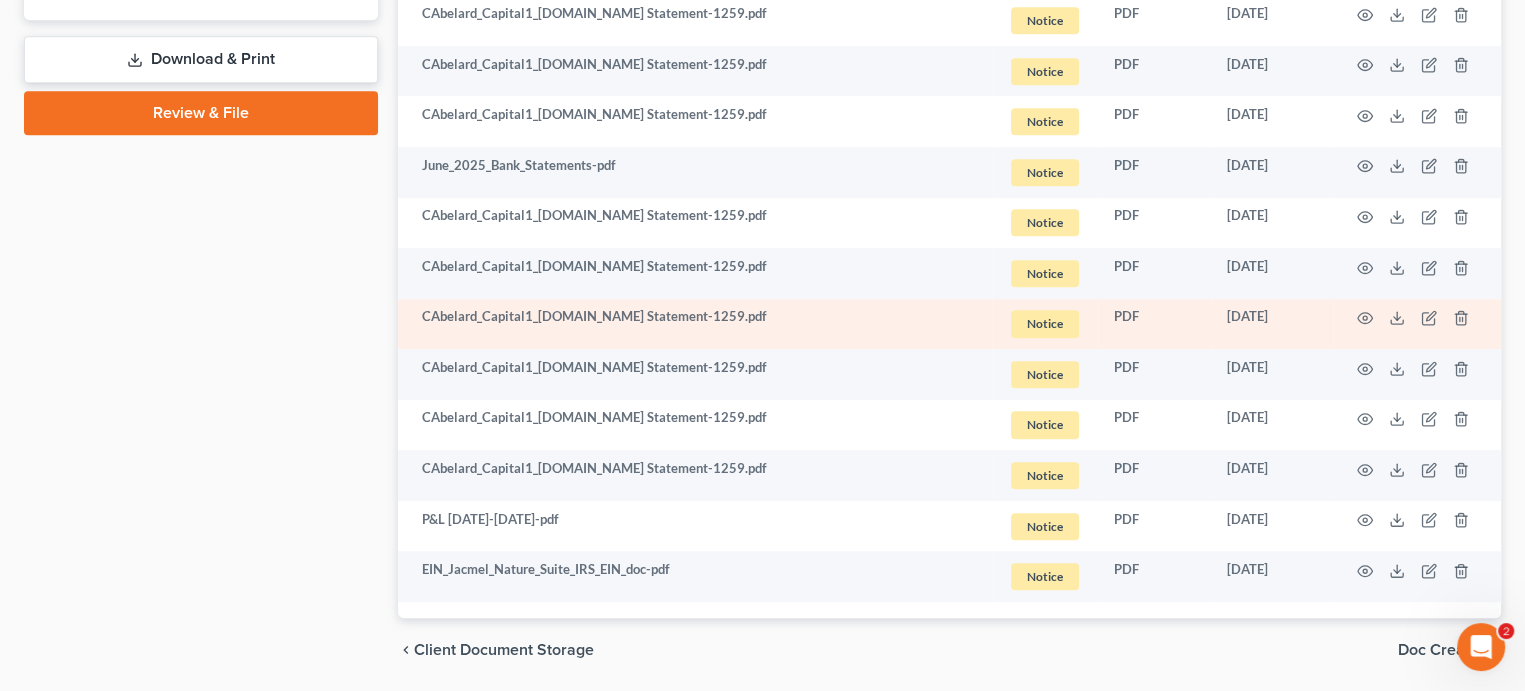 scroll, scrollTop: 1033, scrollLeft: 0, axis: vertical 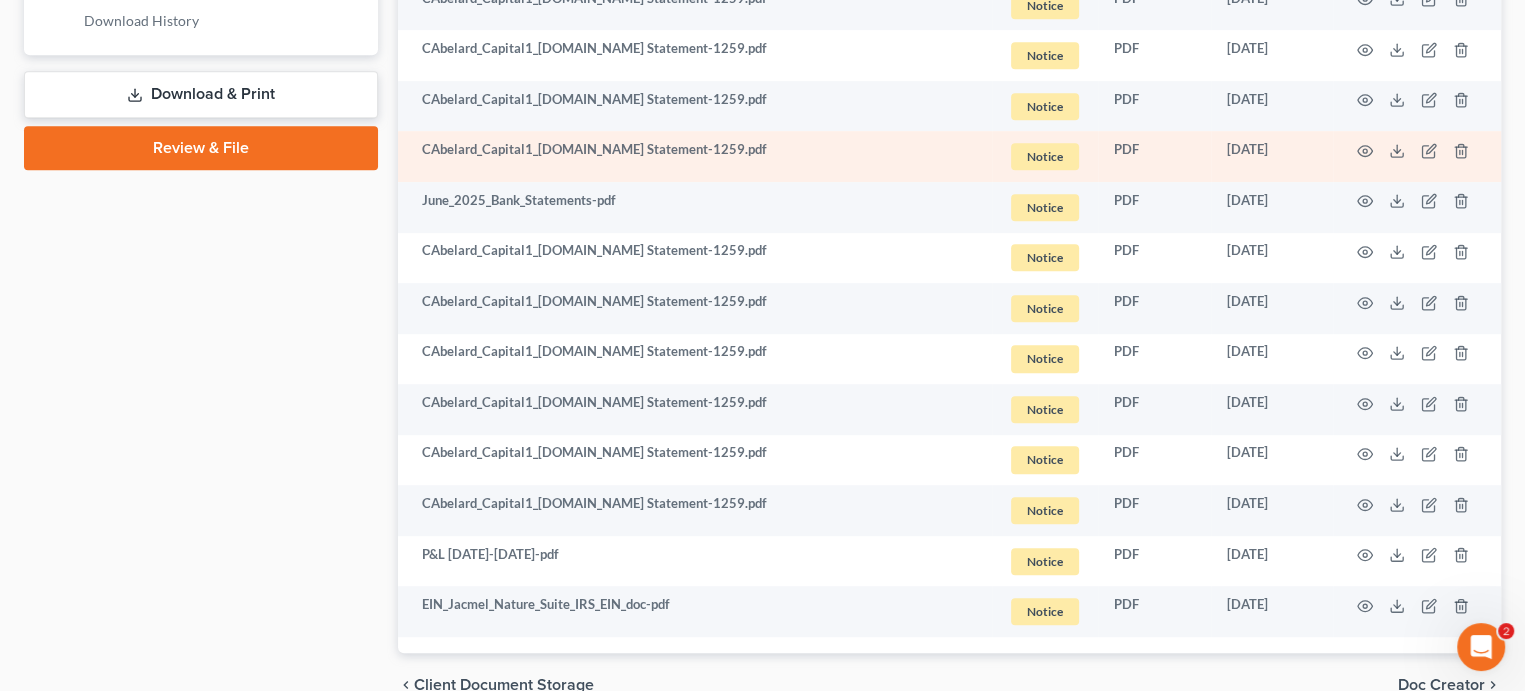 click on "CAbelard_Capital1_[DOMAIN_NAME] Statement-1259.pdf" at bounding box center [695, 156] 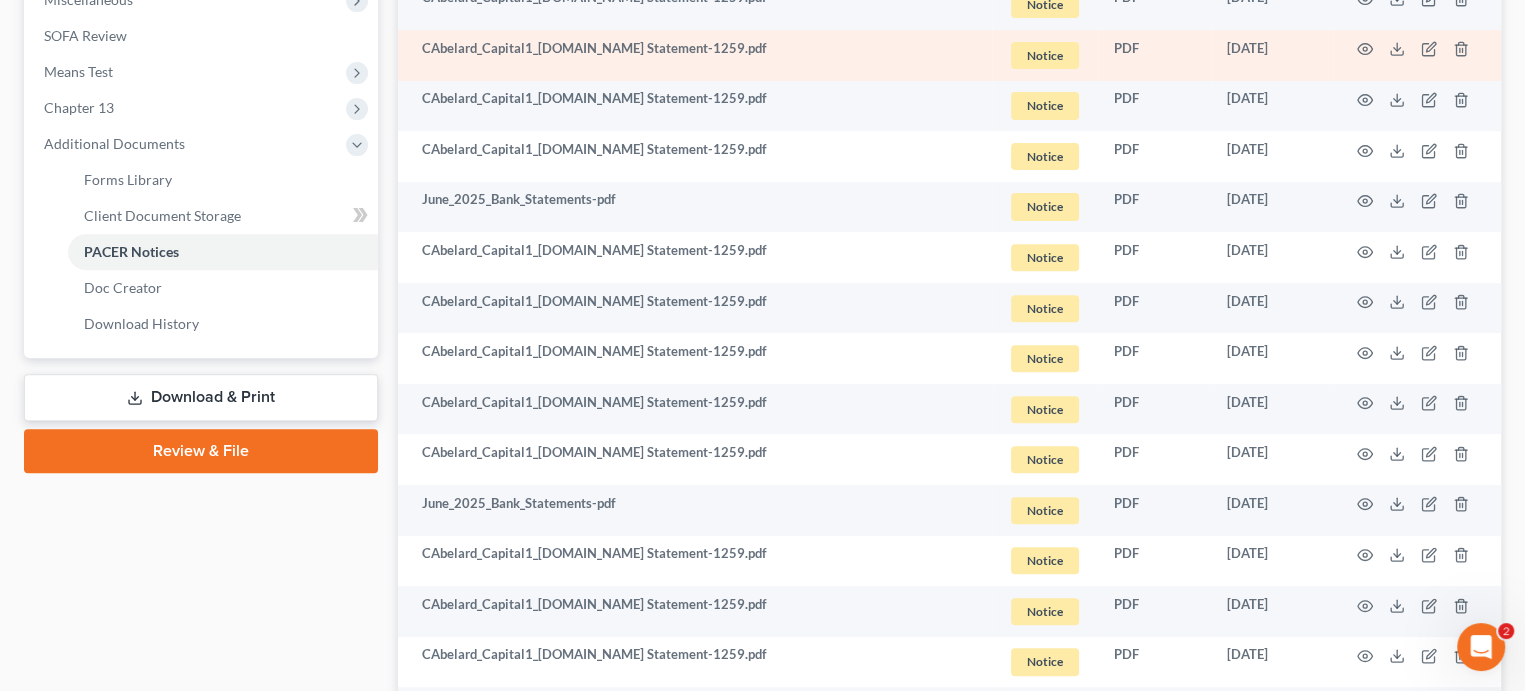 scroll, scrollTop: 433, scrollLeft: 0, axis: vertical 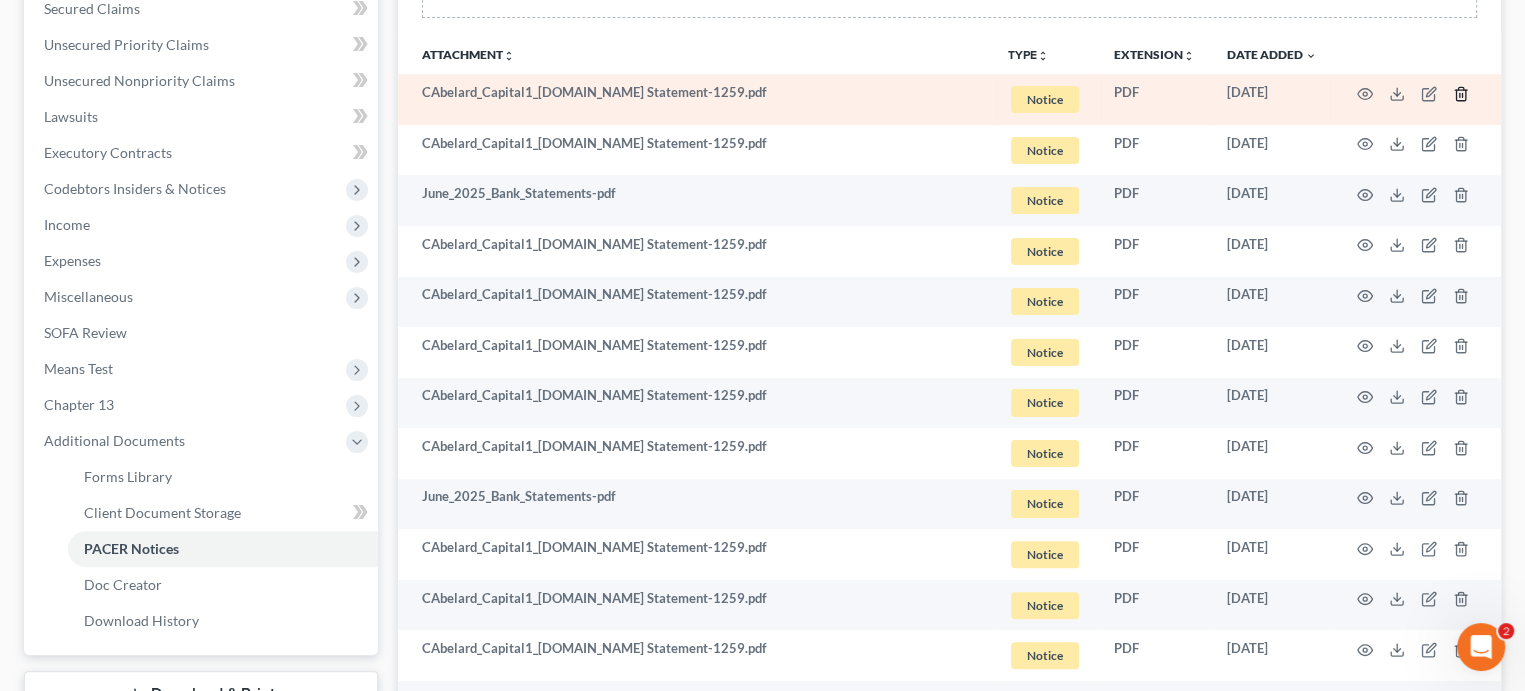 click 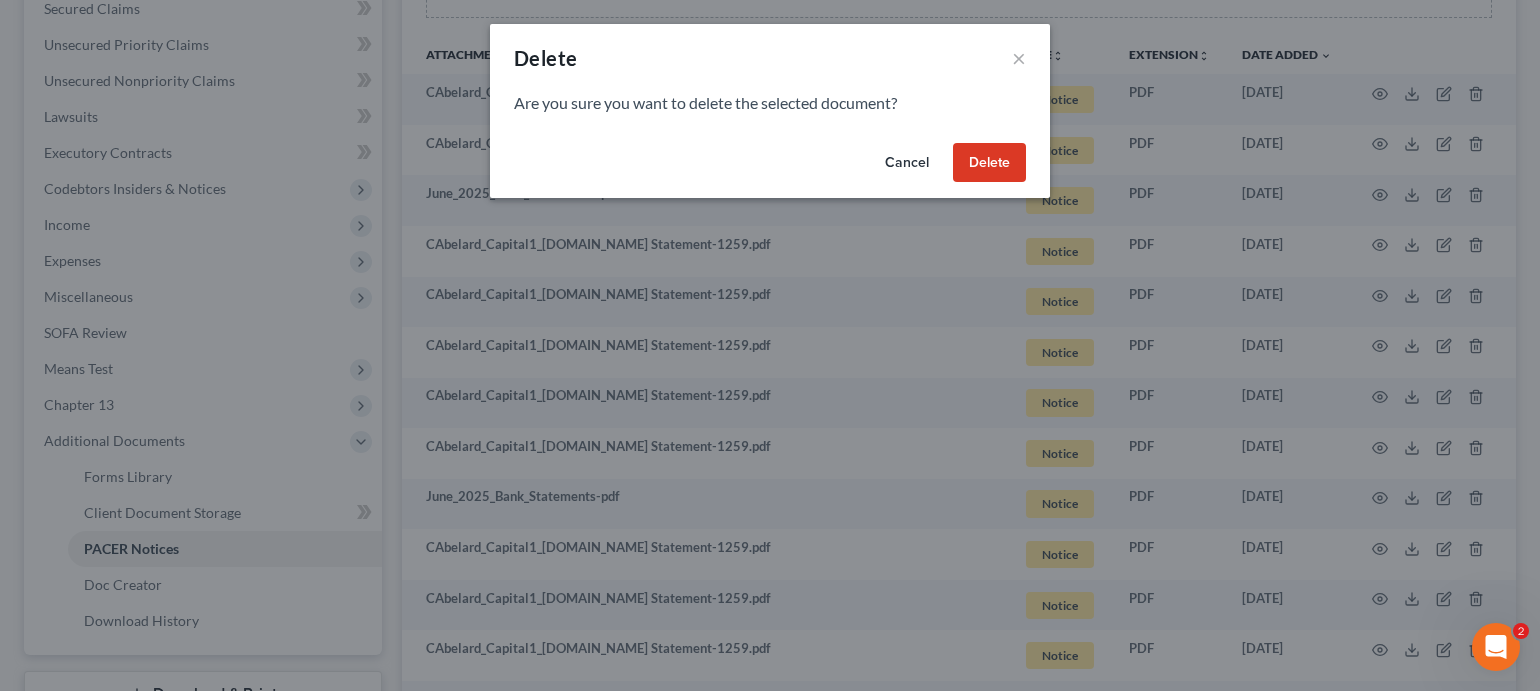 click on "Delete" at bounding box center [989, 163] 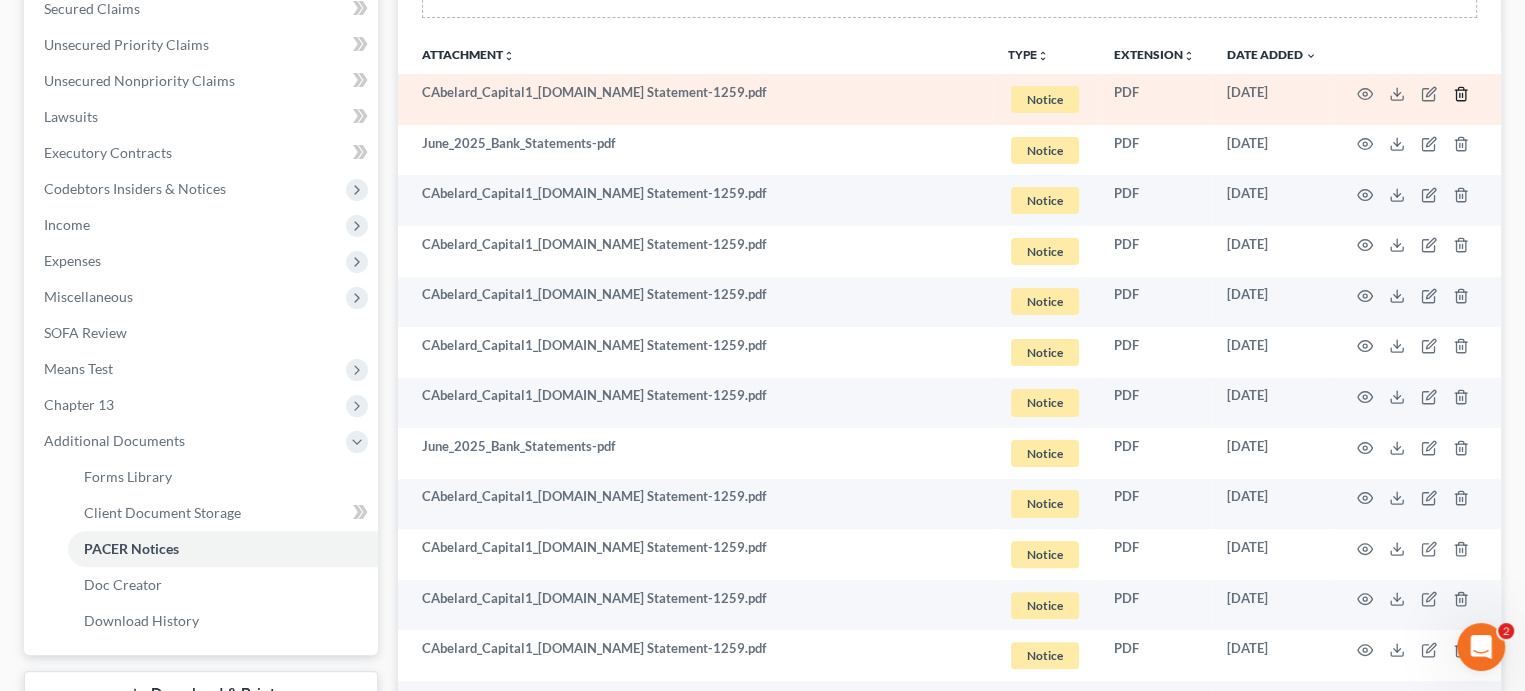 click 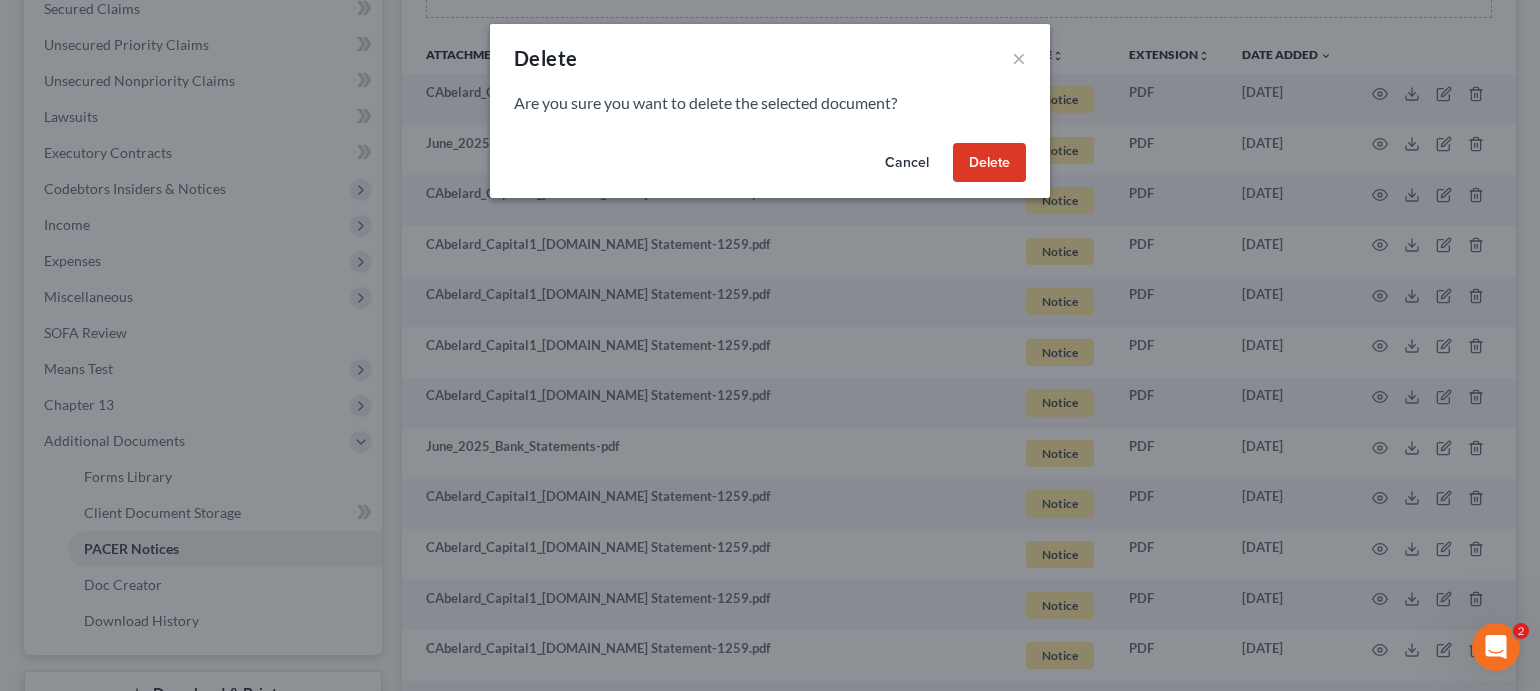click on "Delete" at bounding box center [989, 163] 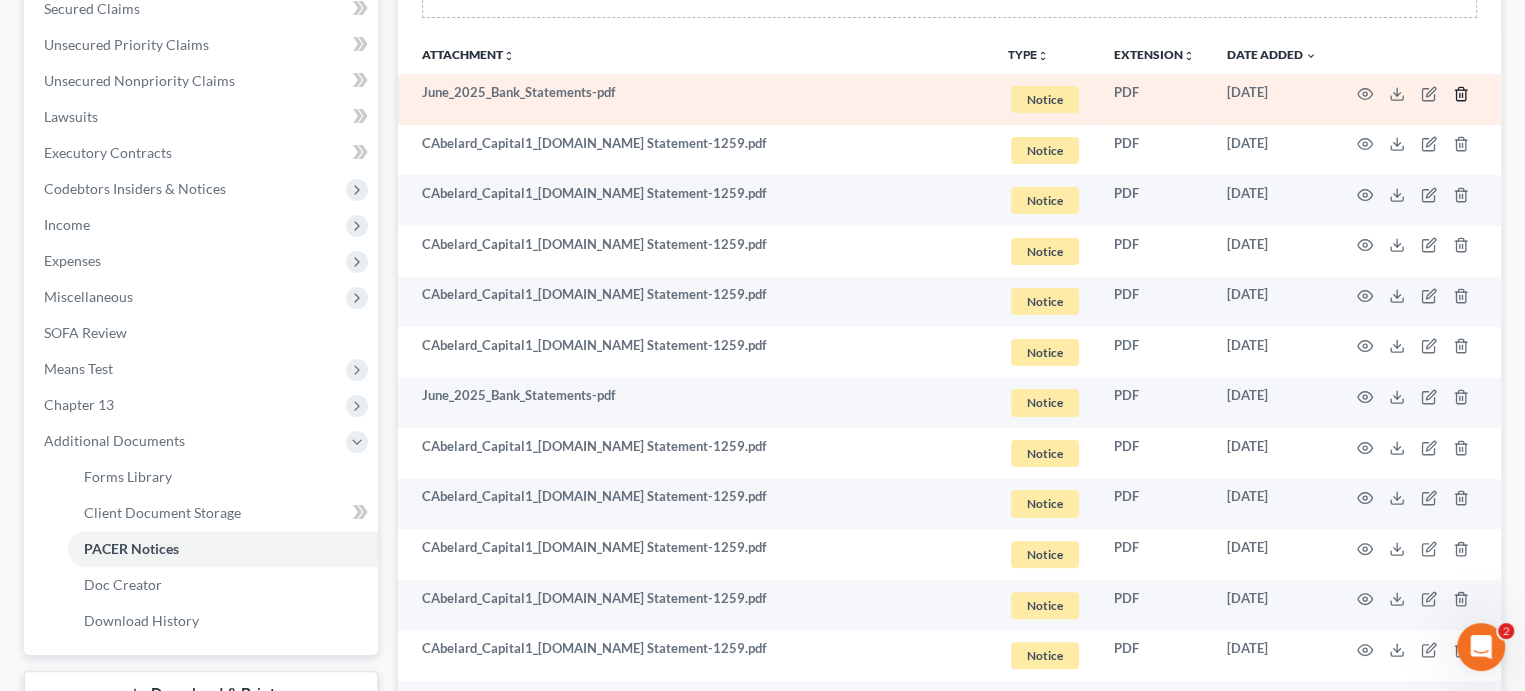 click 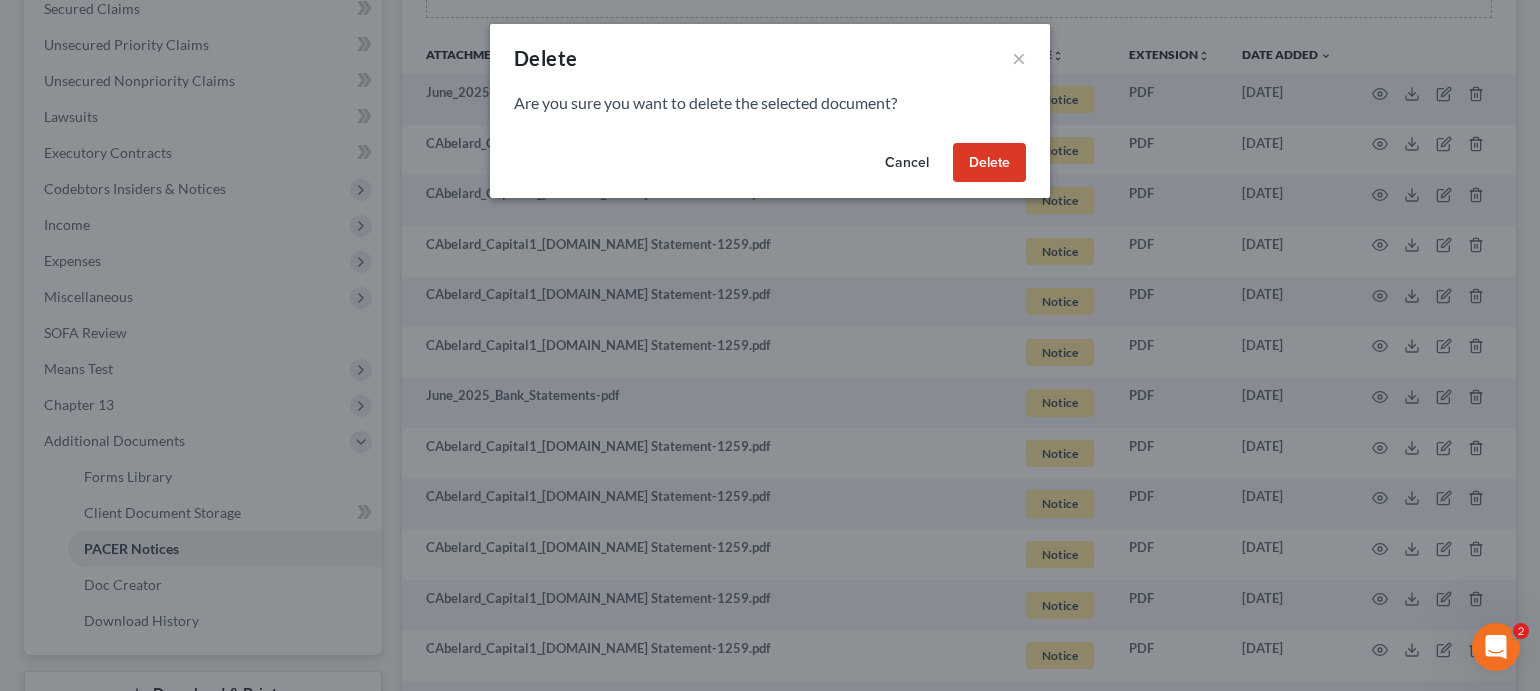 click on "Delete" at bounding box center [989, 163] 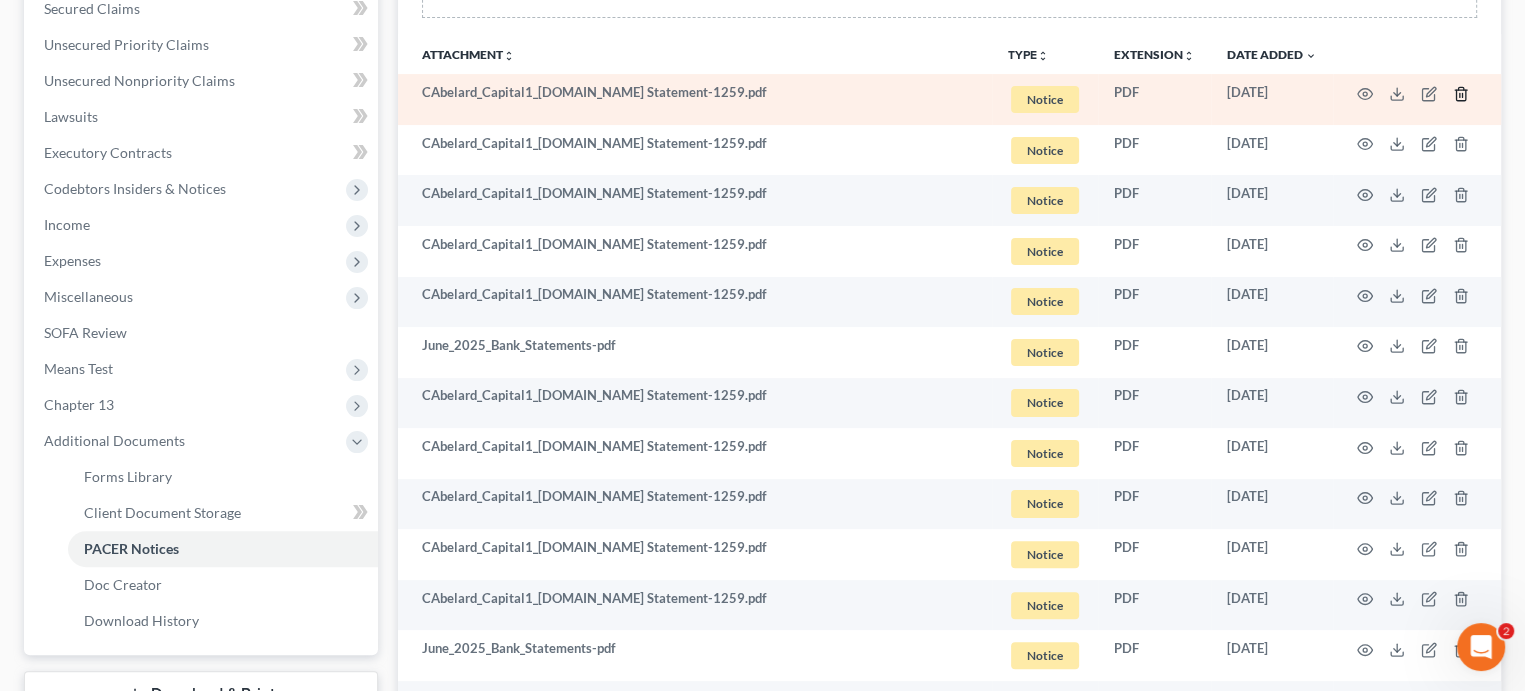 click 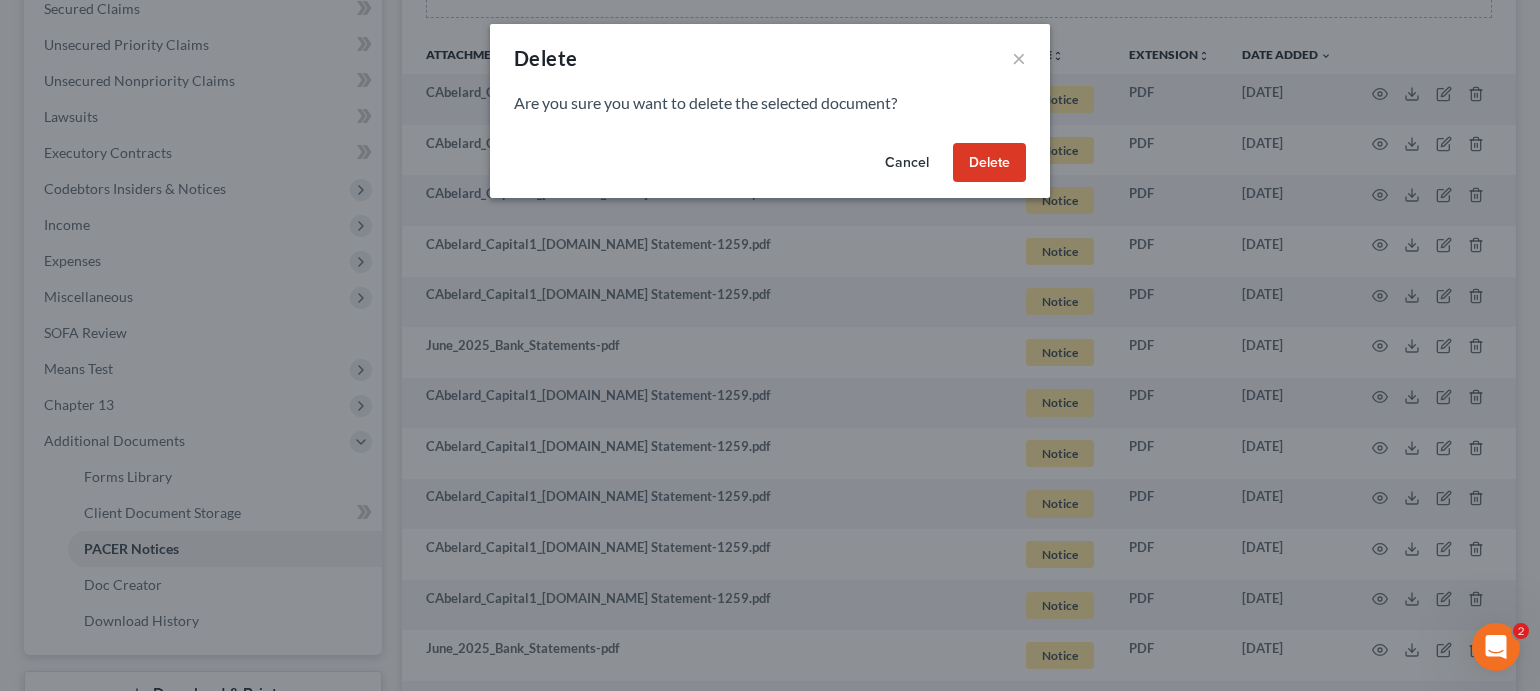 click on "Delete" at bounding box center [989, 163] 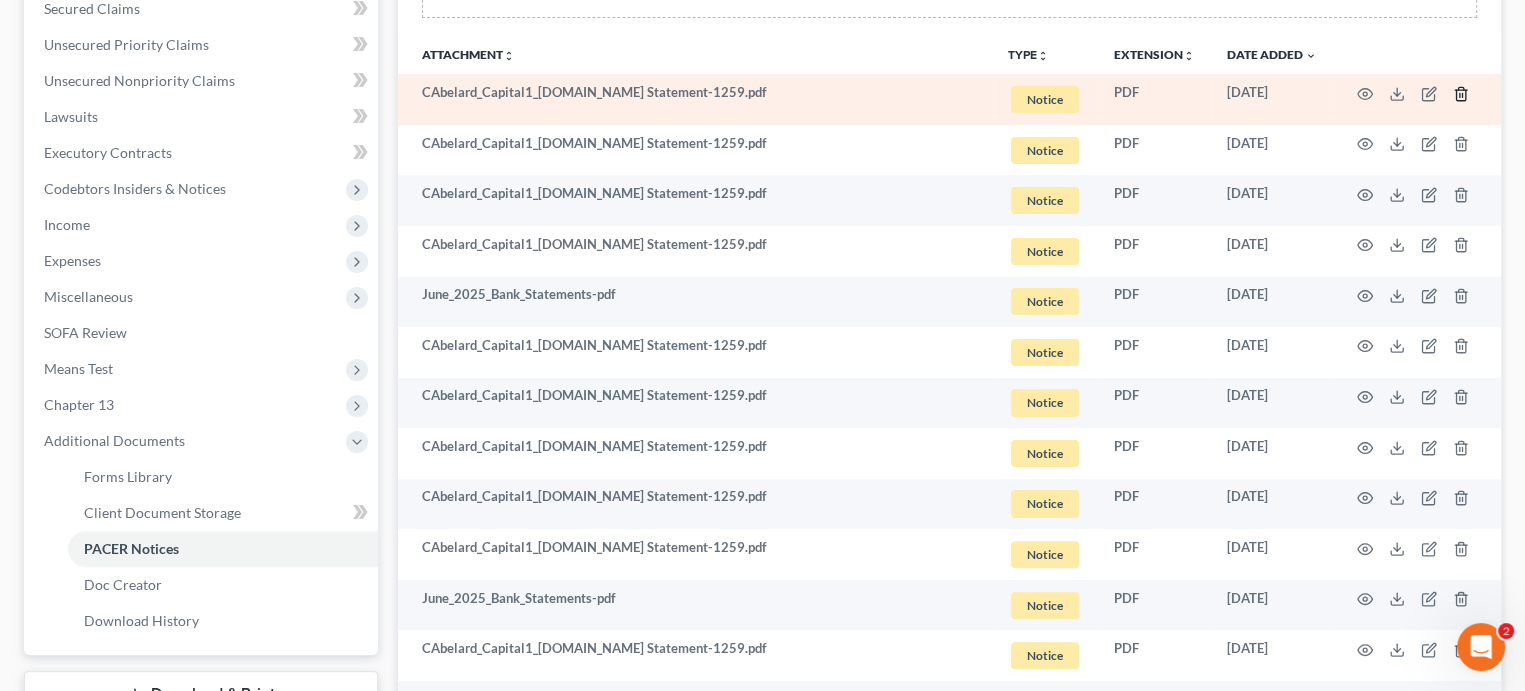 click 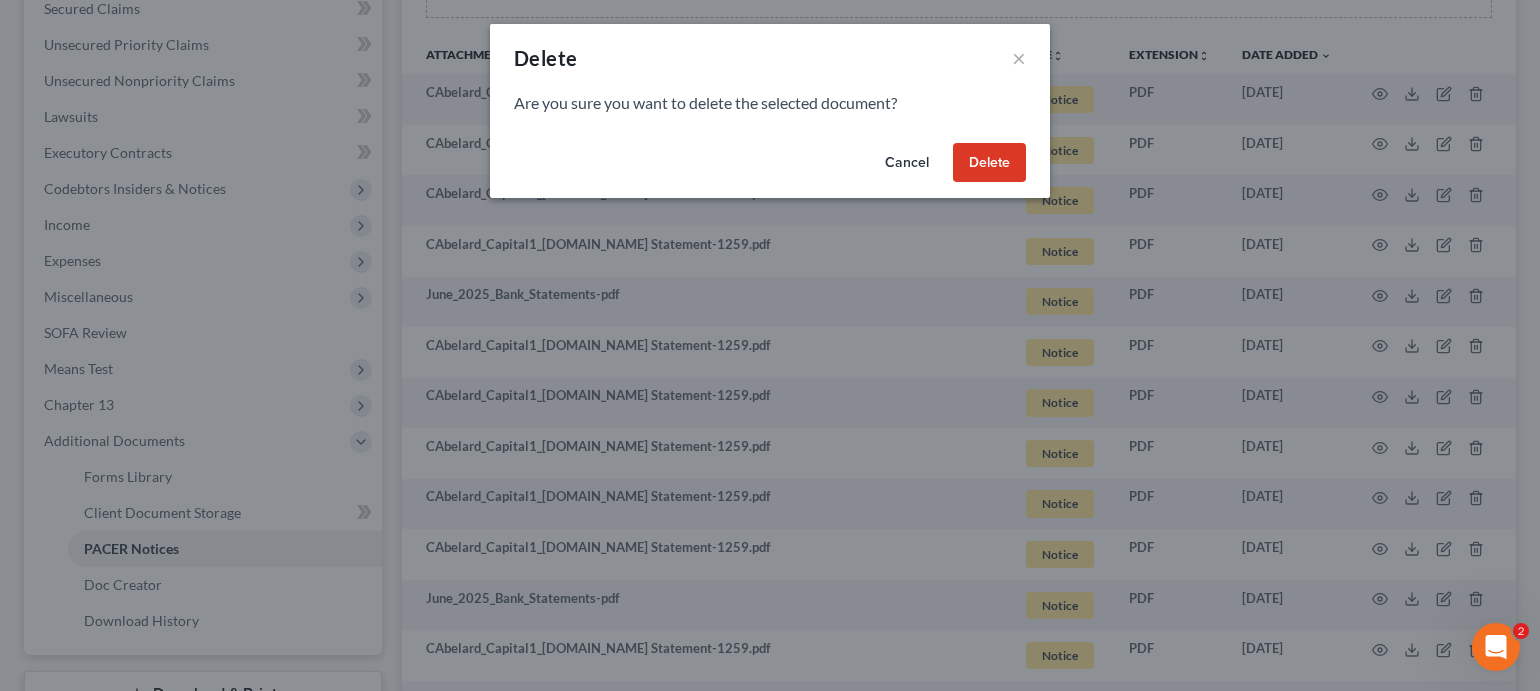 click on "Delete" at bounding box center [989, 163] 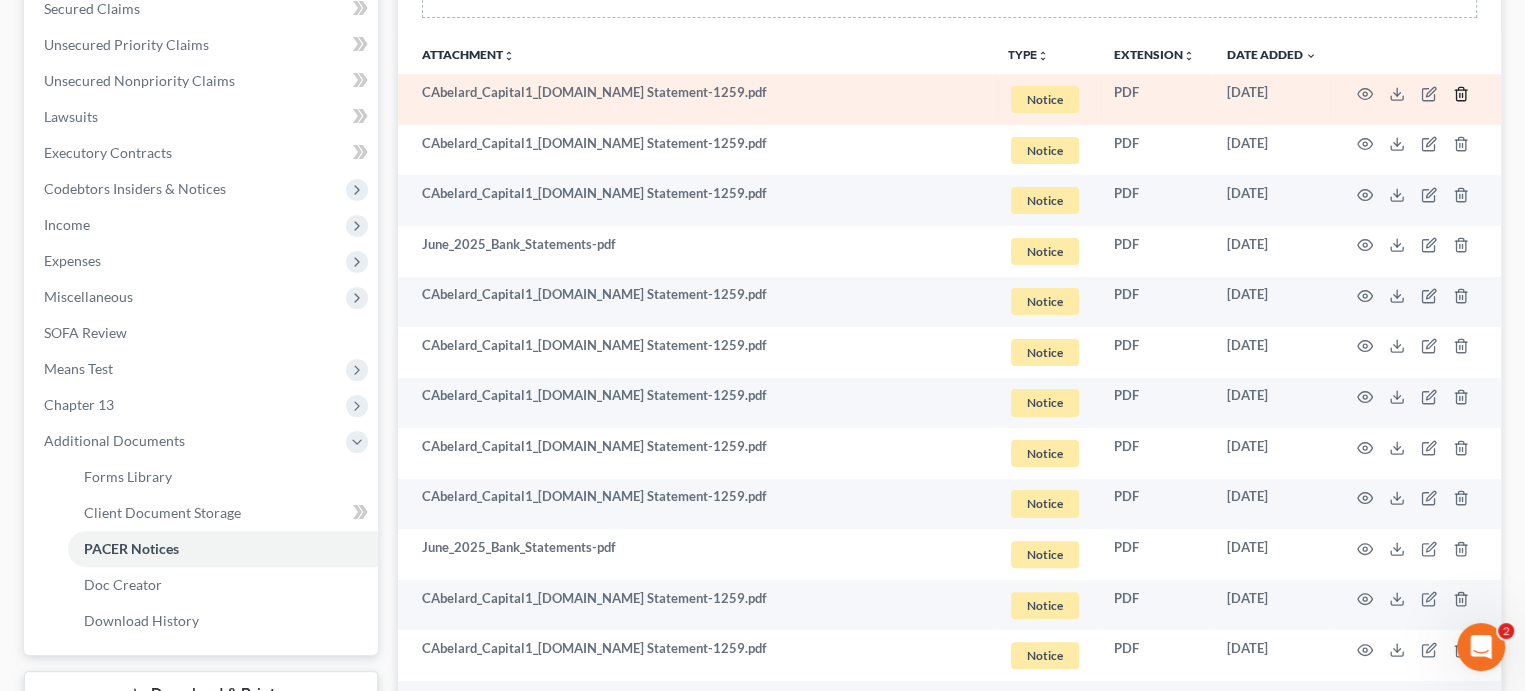 click 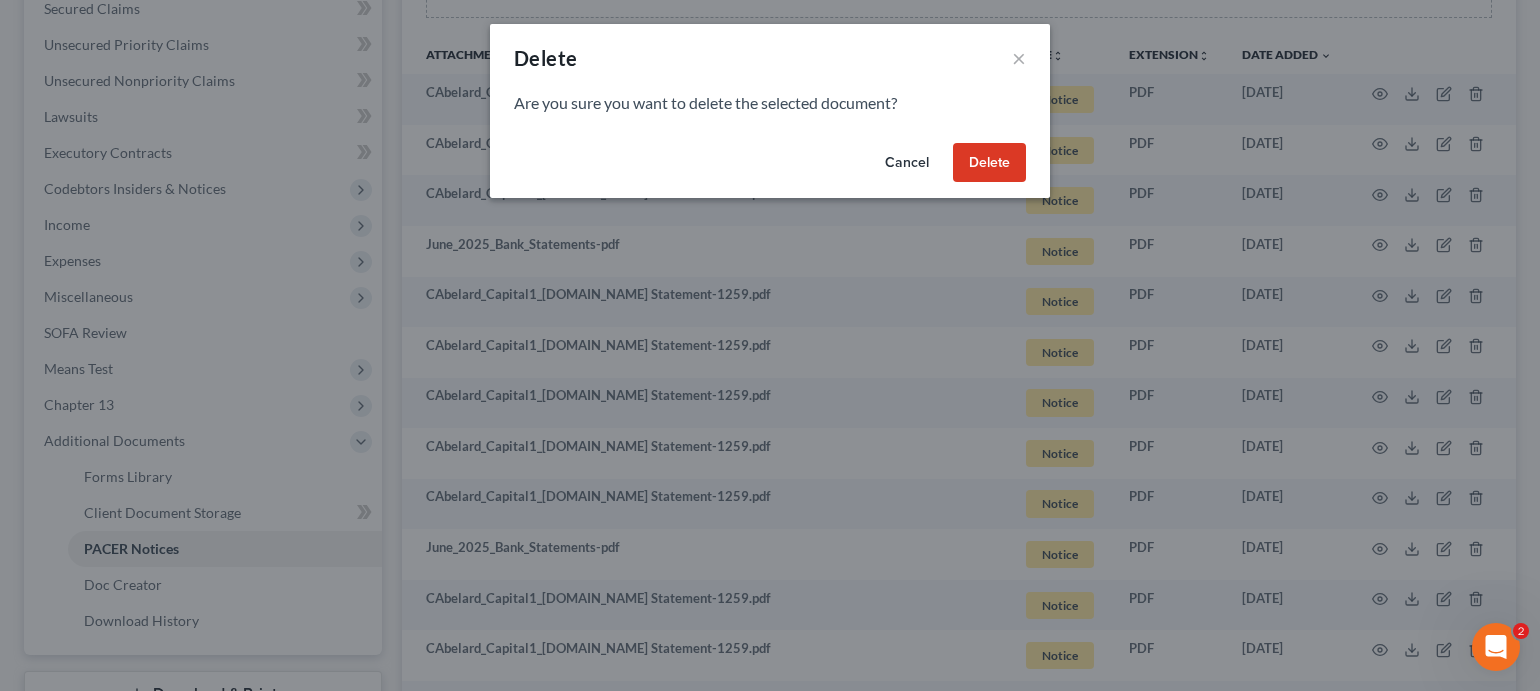 click on "Delete" at bounding box center (989, 163) 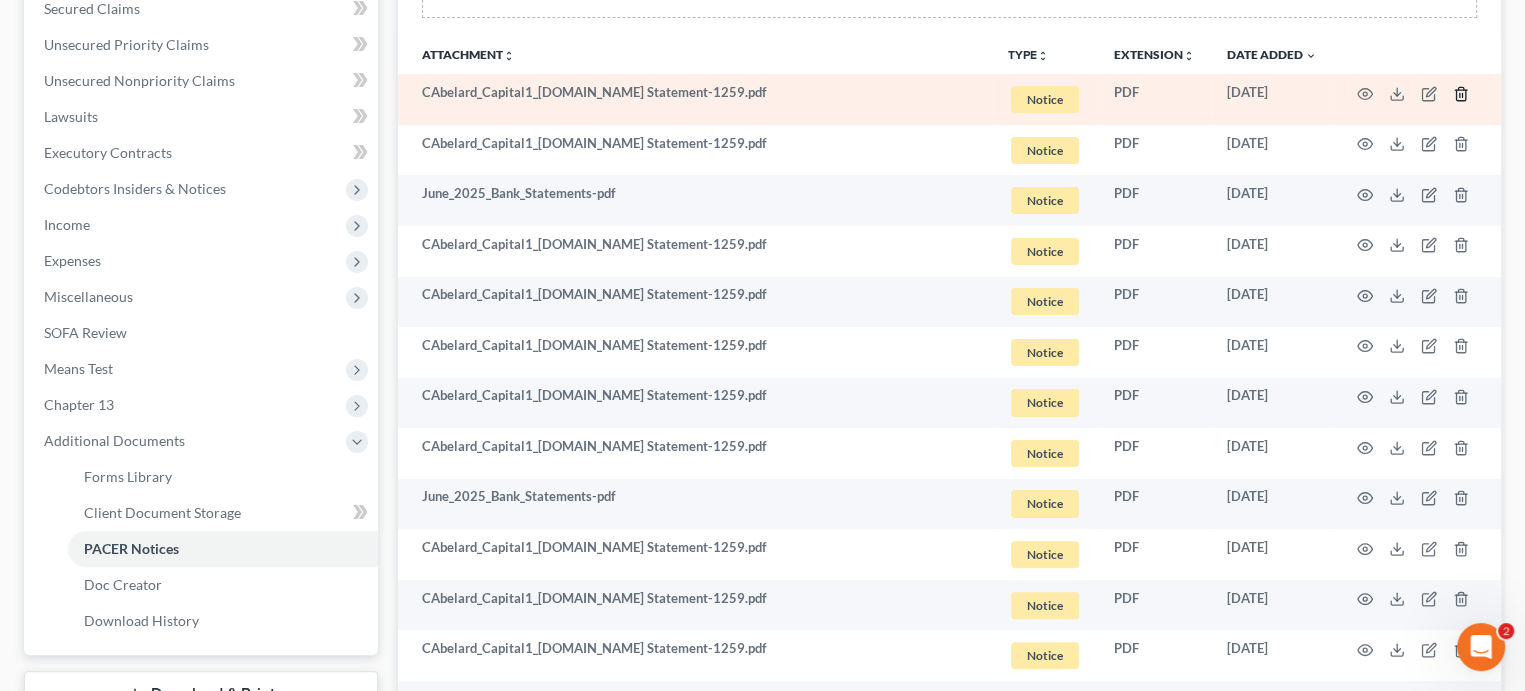 click 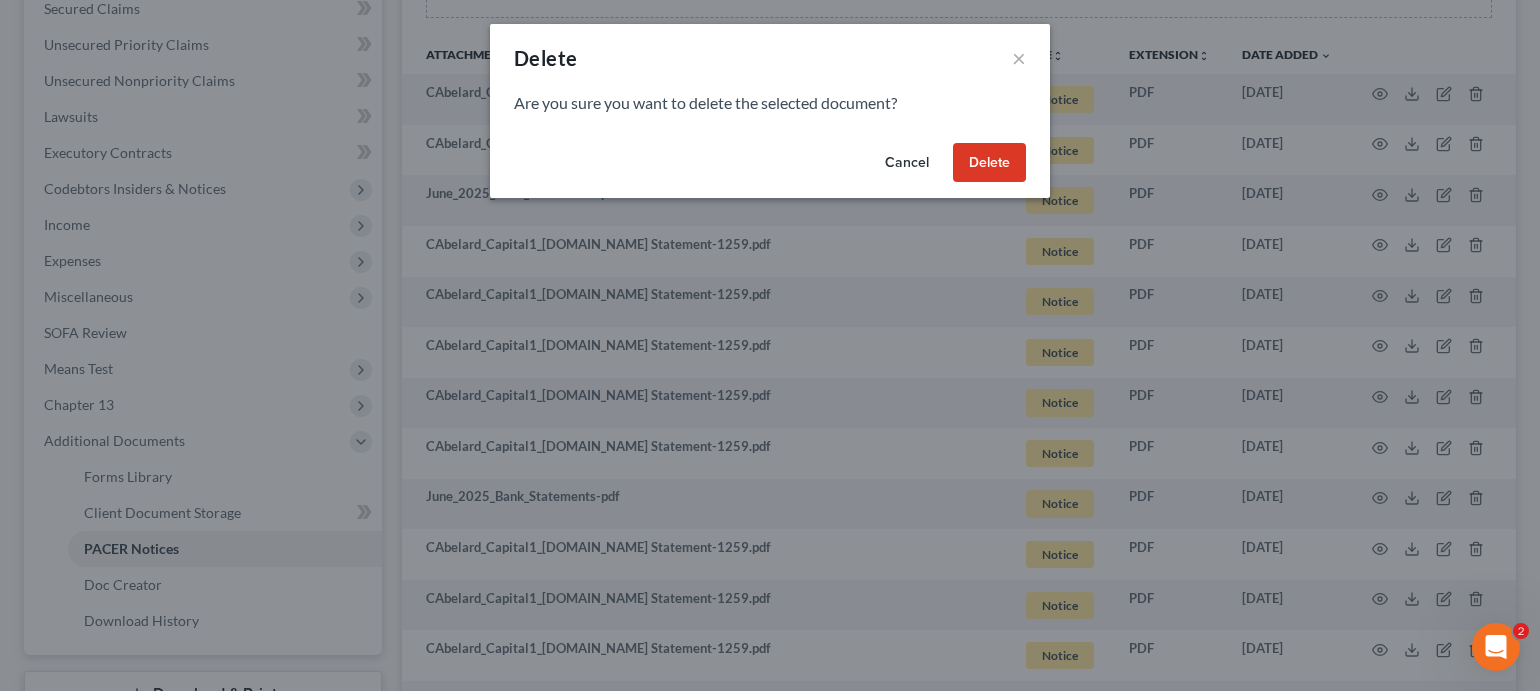 click on "Delete" at bounding box center [989, 163] 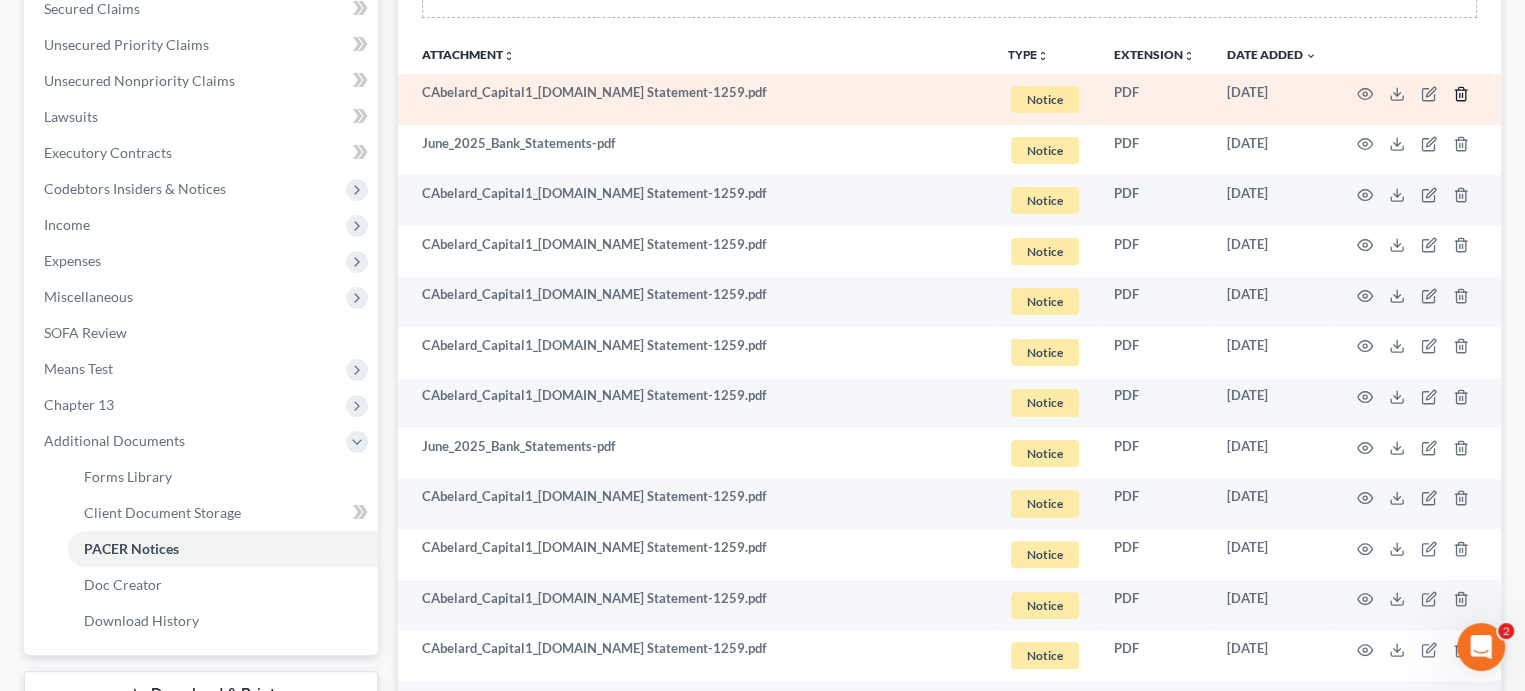 click 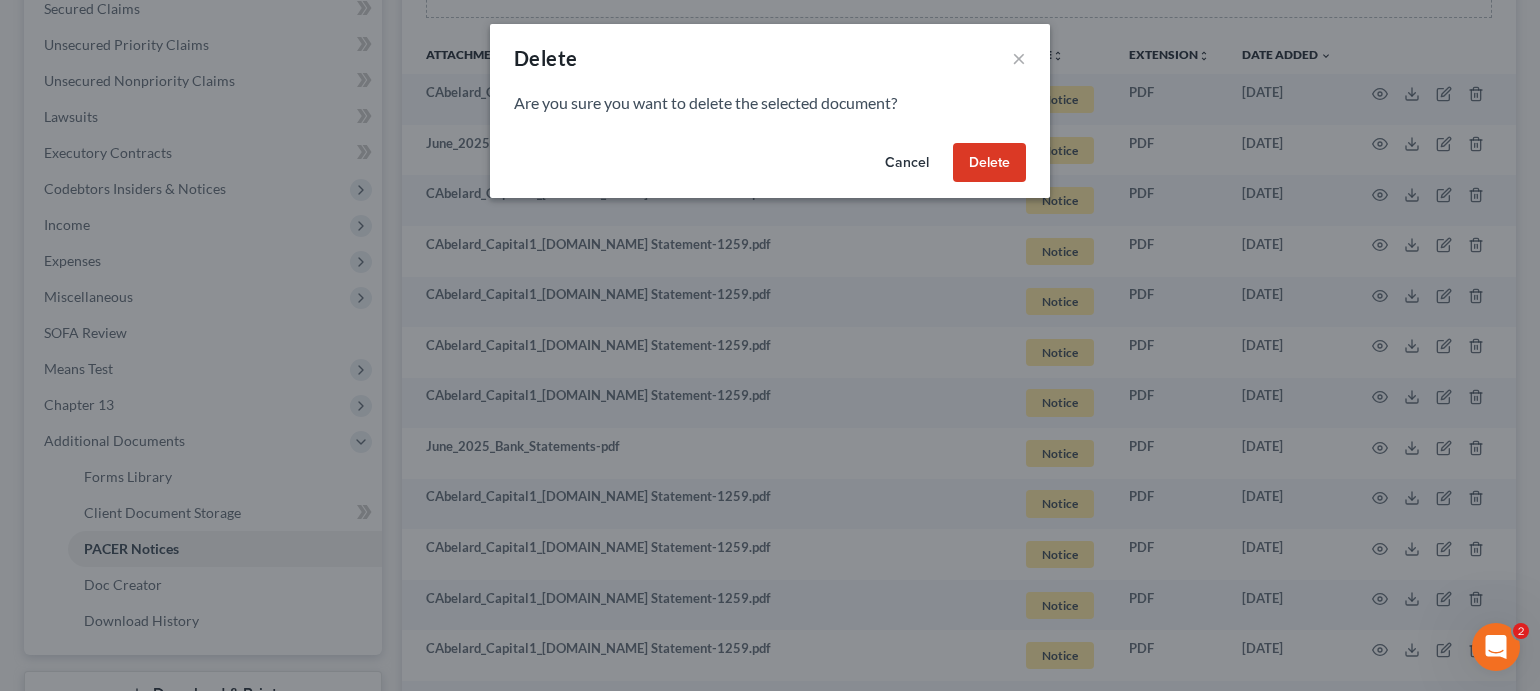 click on "Delete" at bounding box center [989, 163] 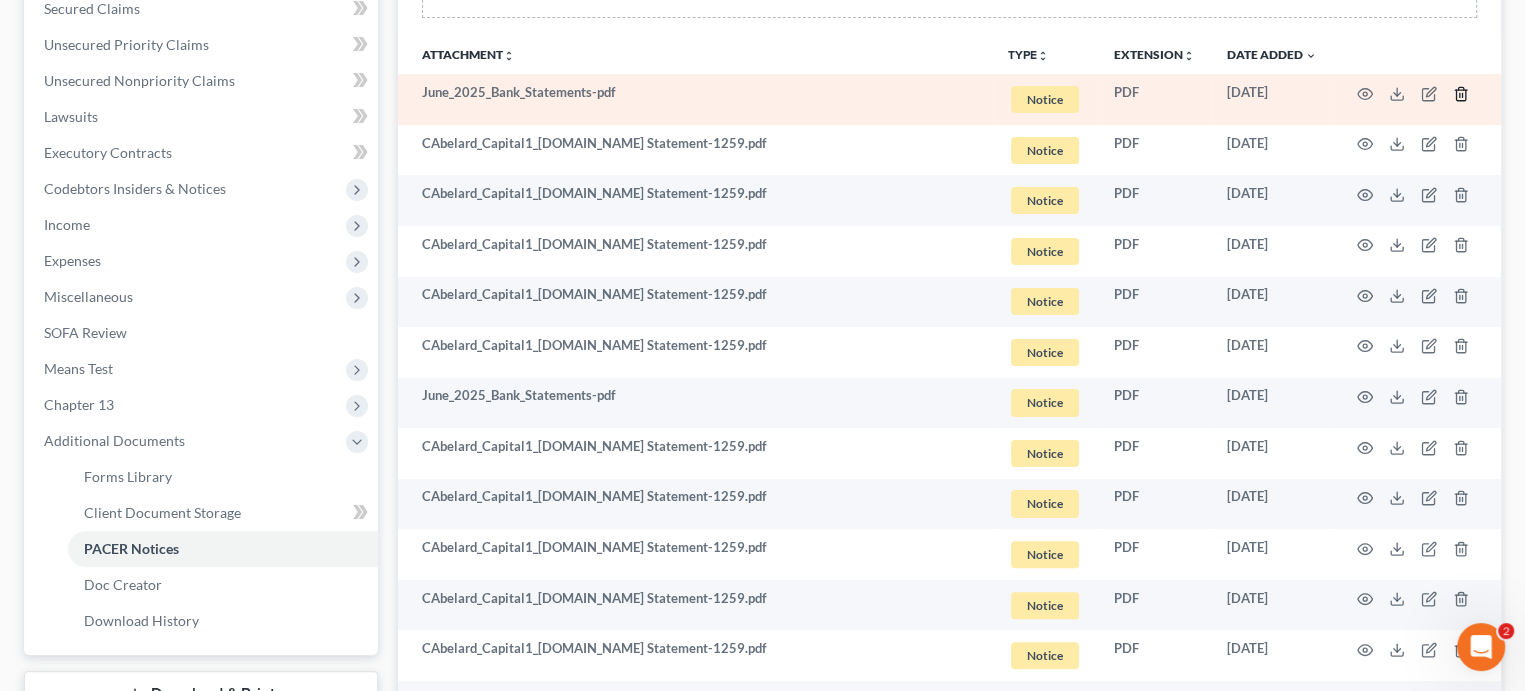 click 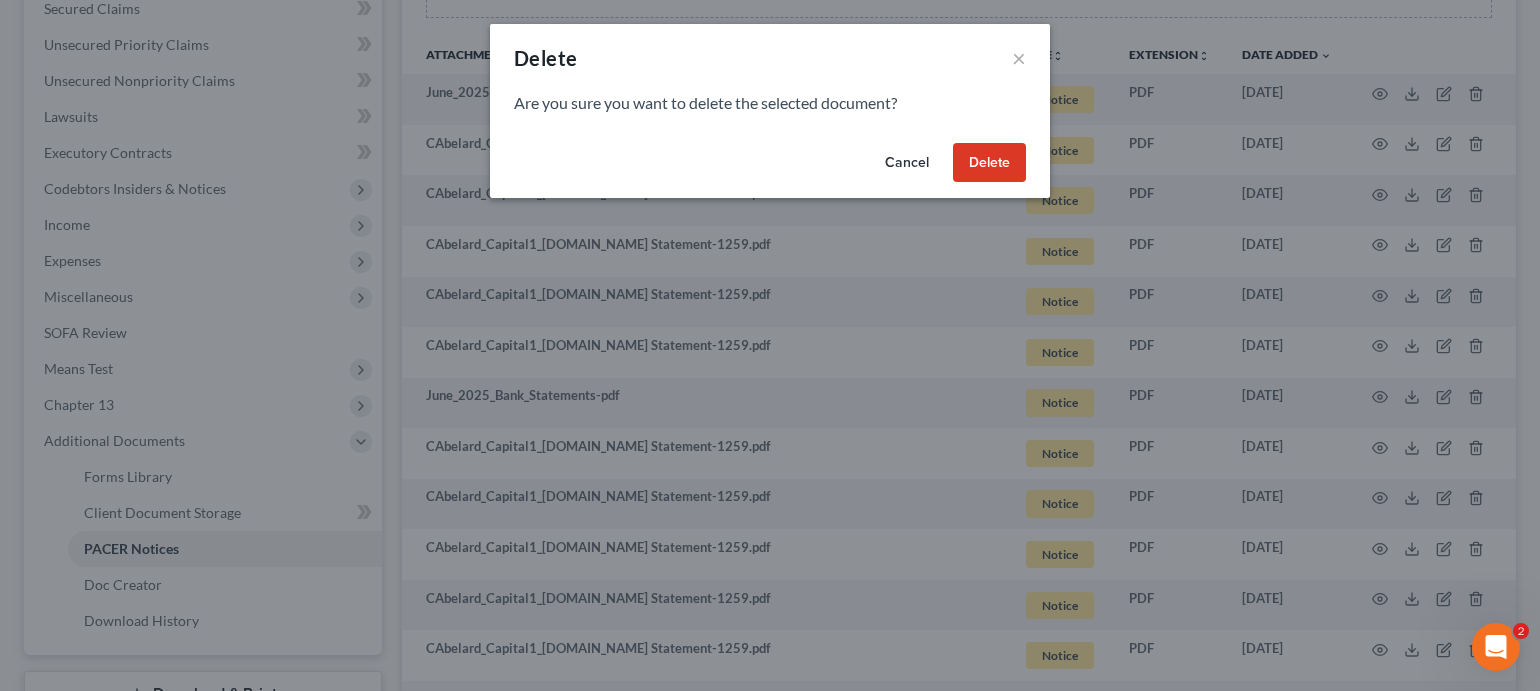 click on "Delete" at bounding box center [989, 163] 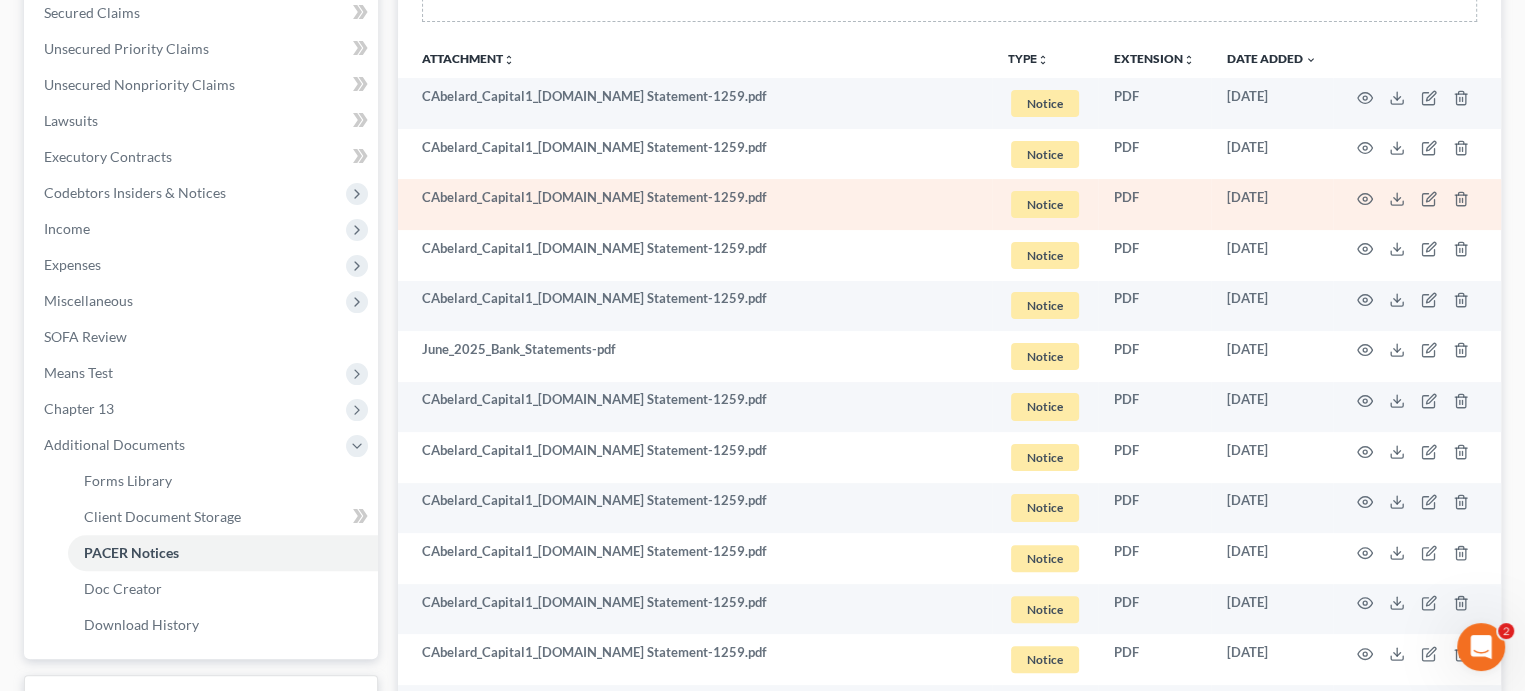 scroll, scrollTop: 333, scrollLeft: 0, axis: vertical 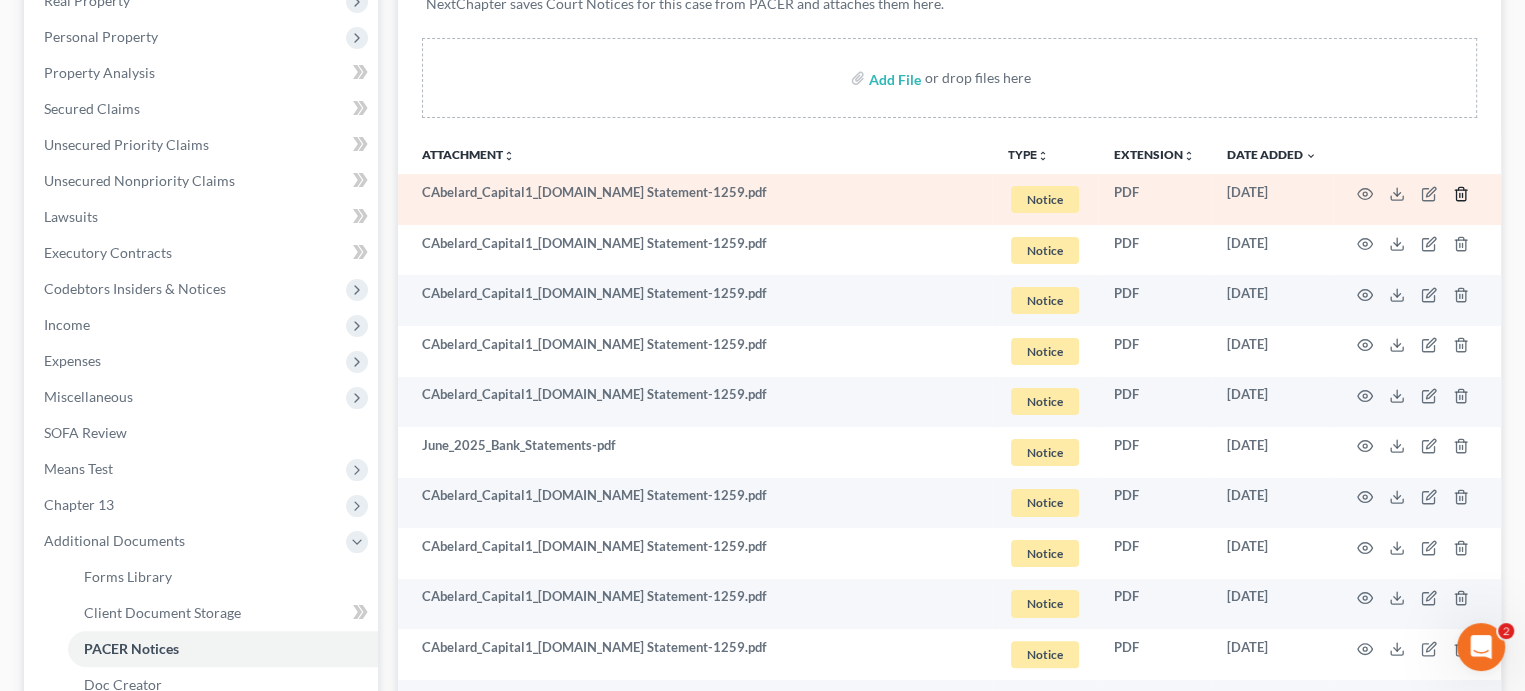click 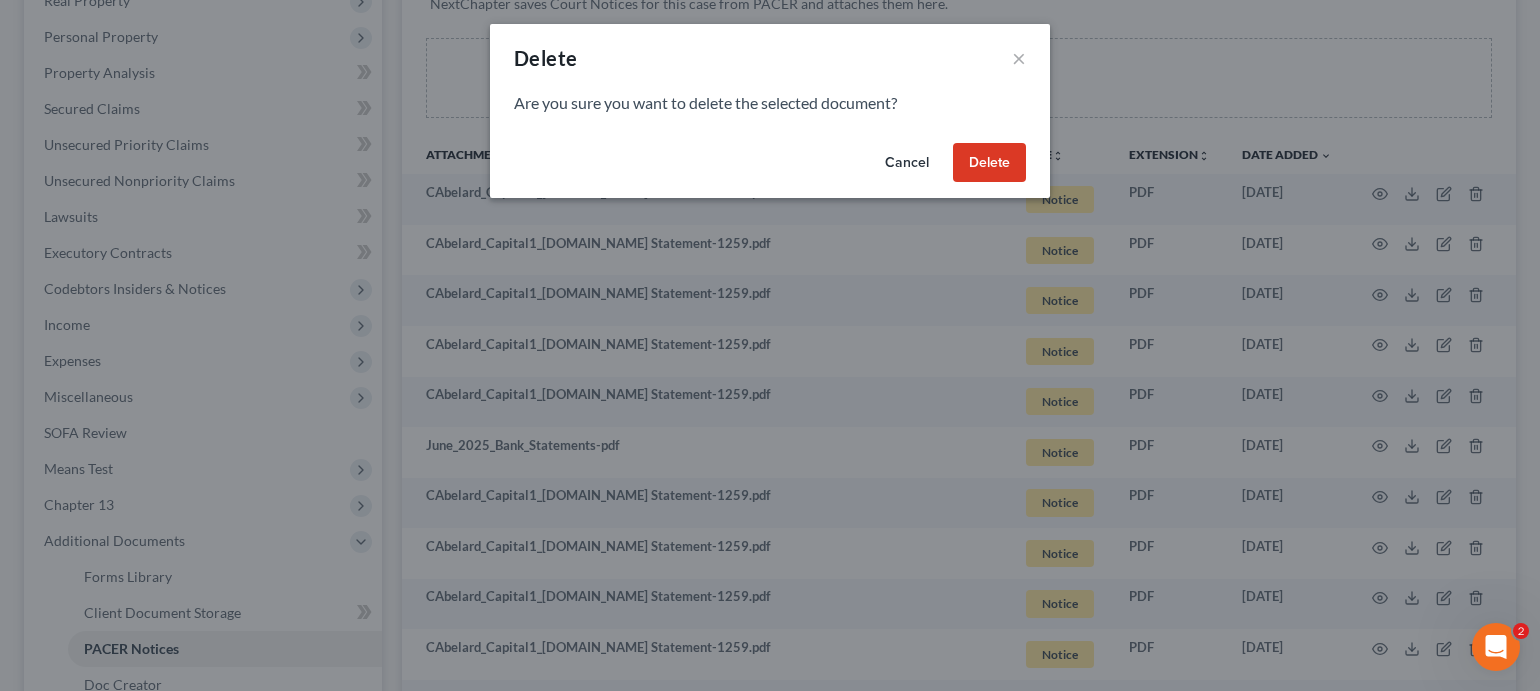 click on "Delete" at bounding box center [989, 163] 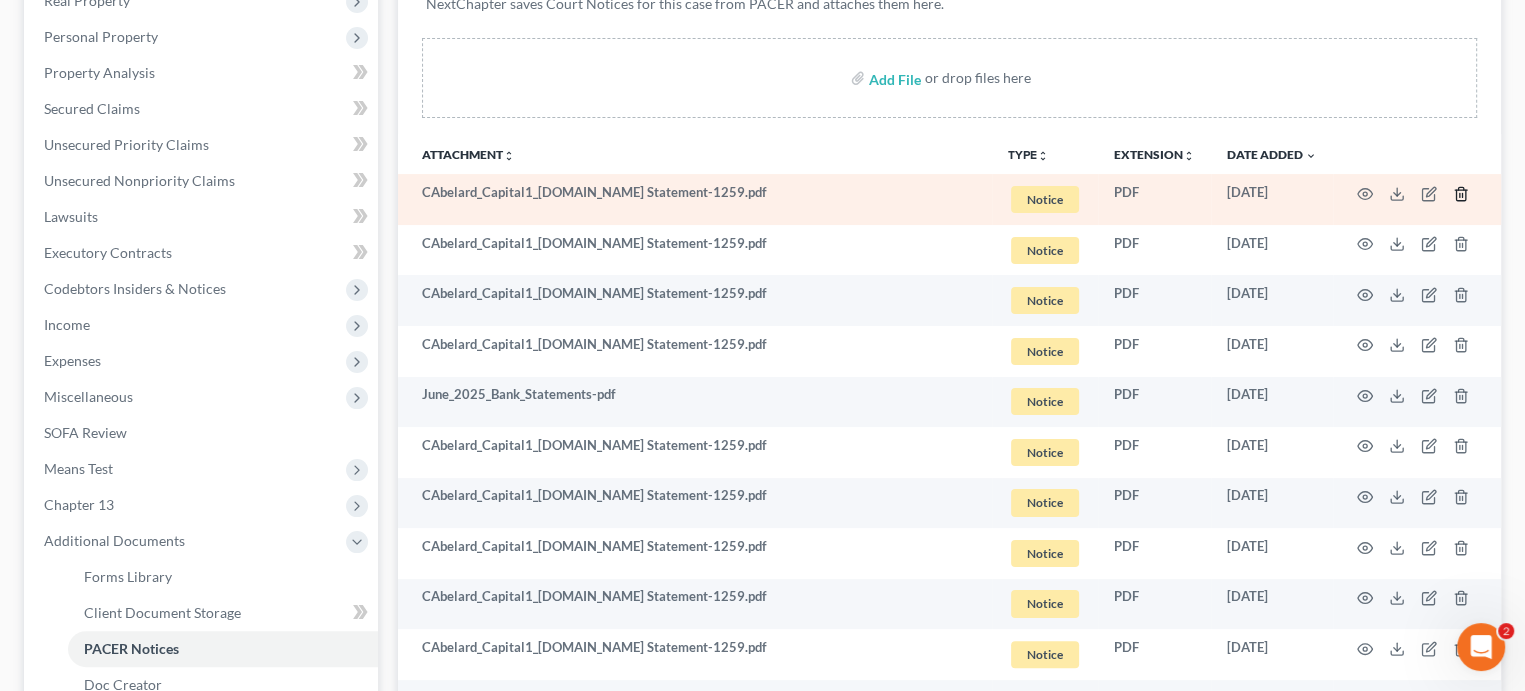 click 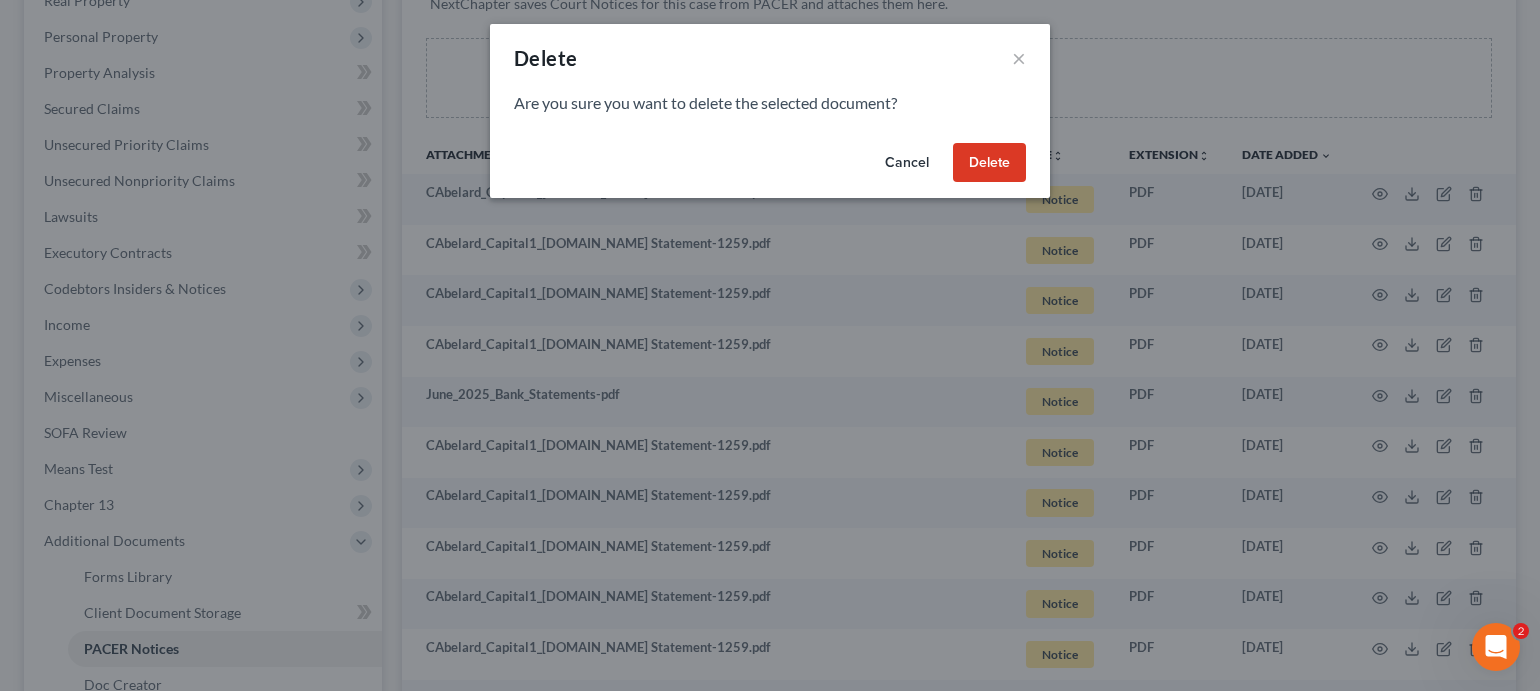 click on "Delete" at bounding box center [989, 163] 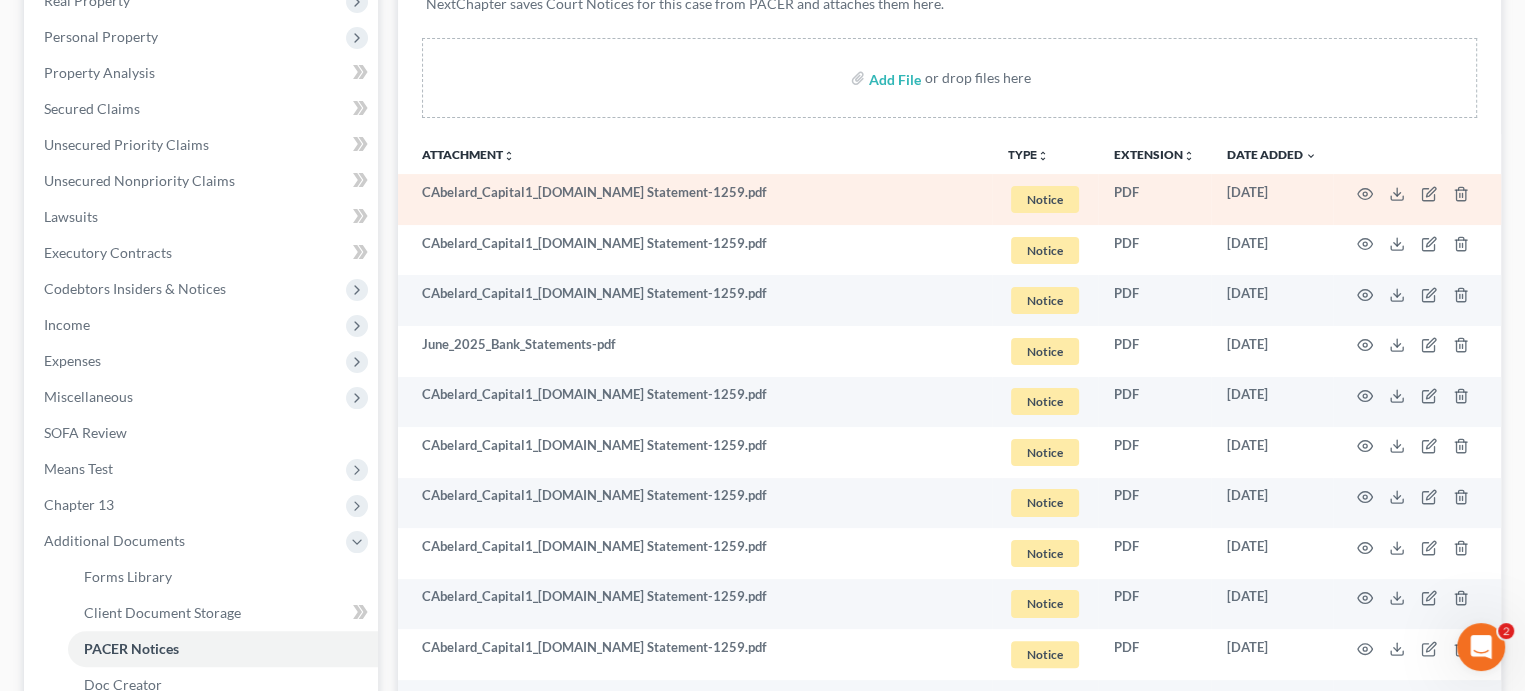 click at bounding box center (1417, 199) 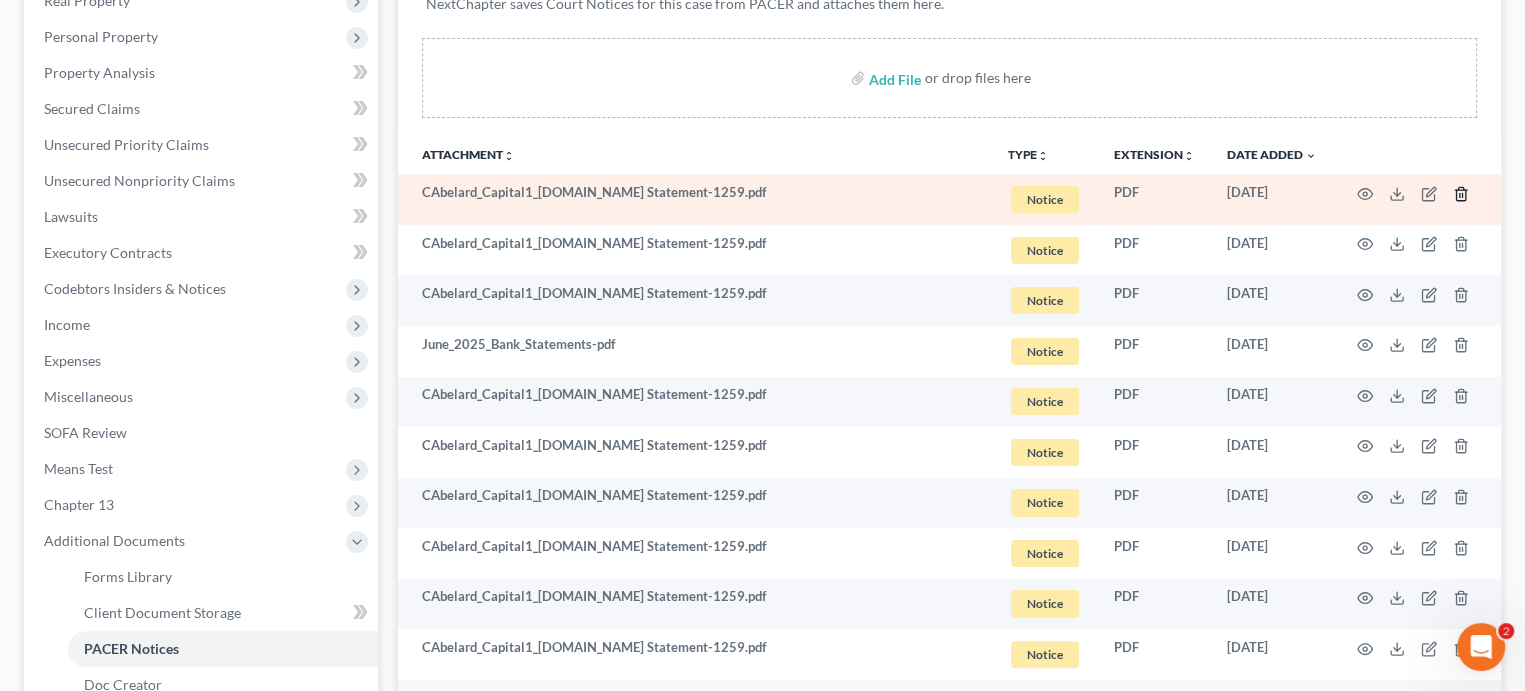 click 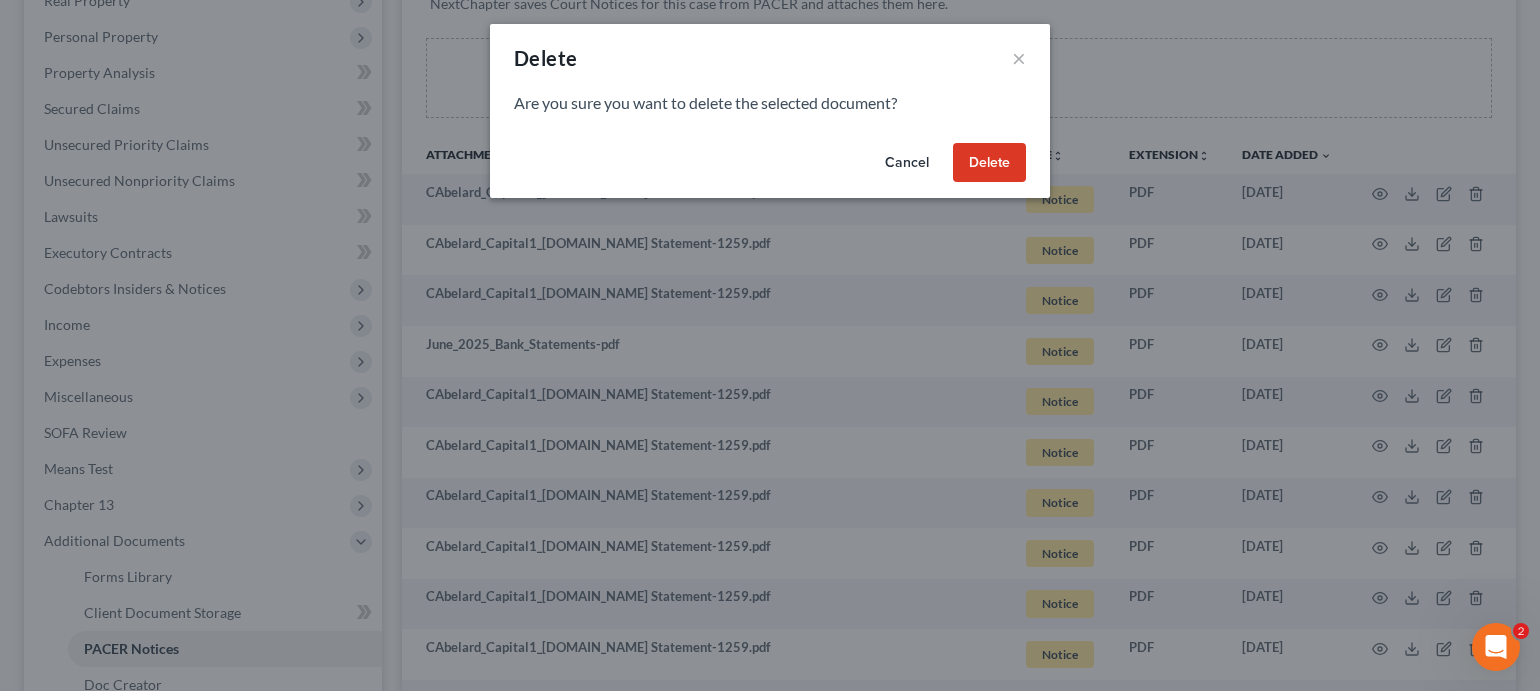 click on "Delete" at bounding box center (989, 163) 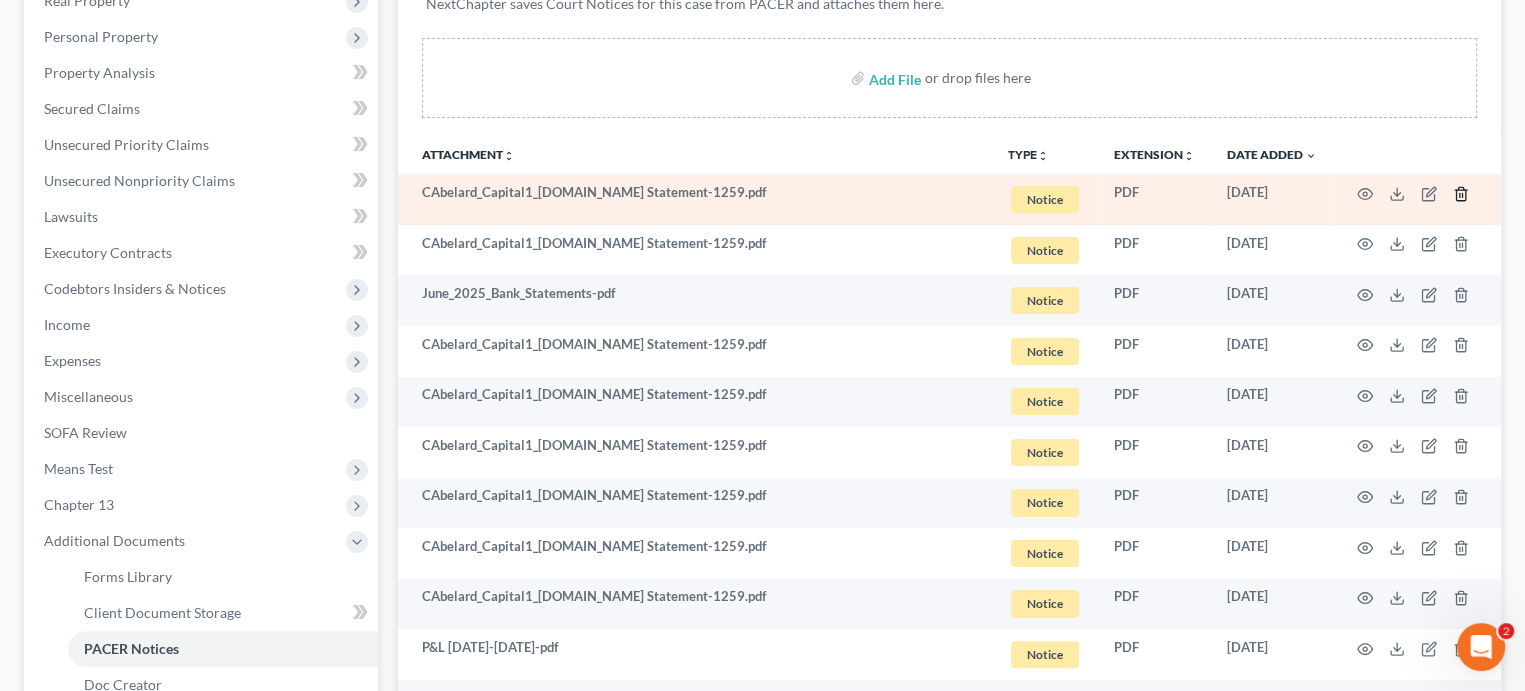 click 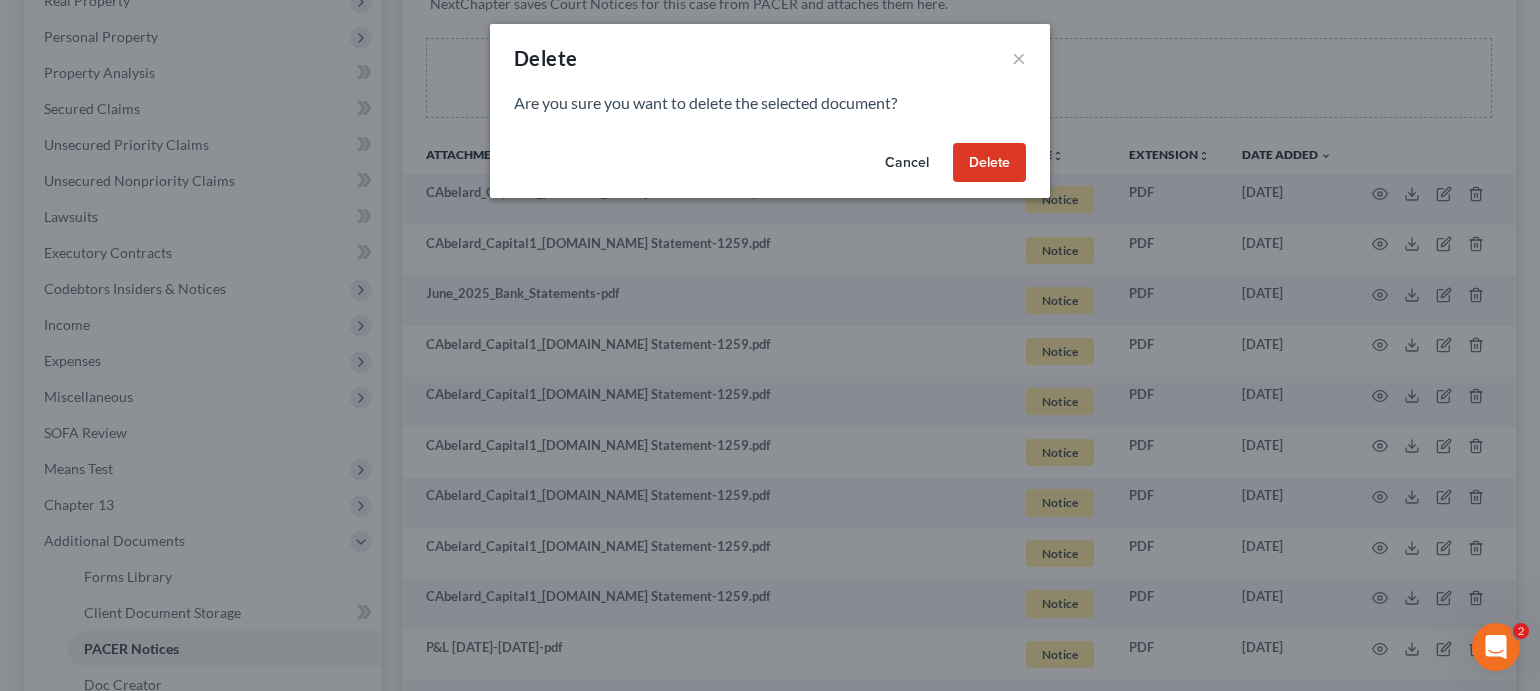 click on "Delete" at bounding box center [989, 163] 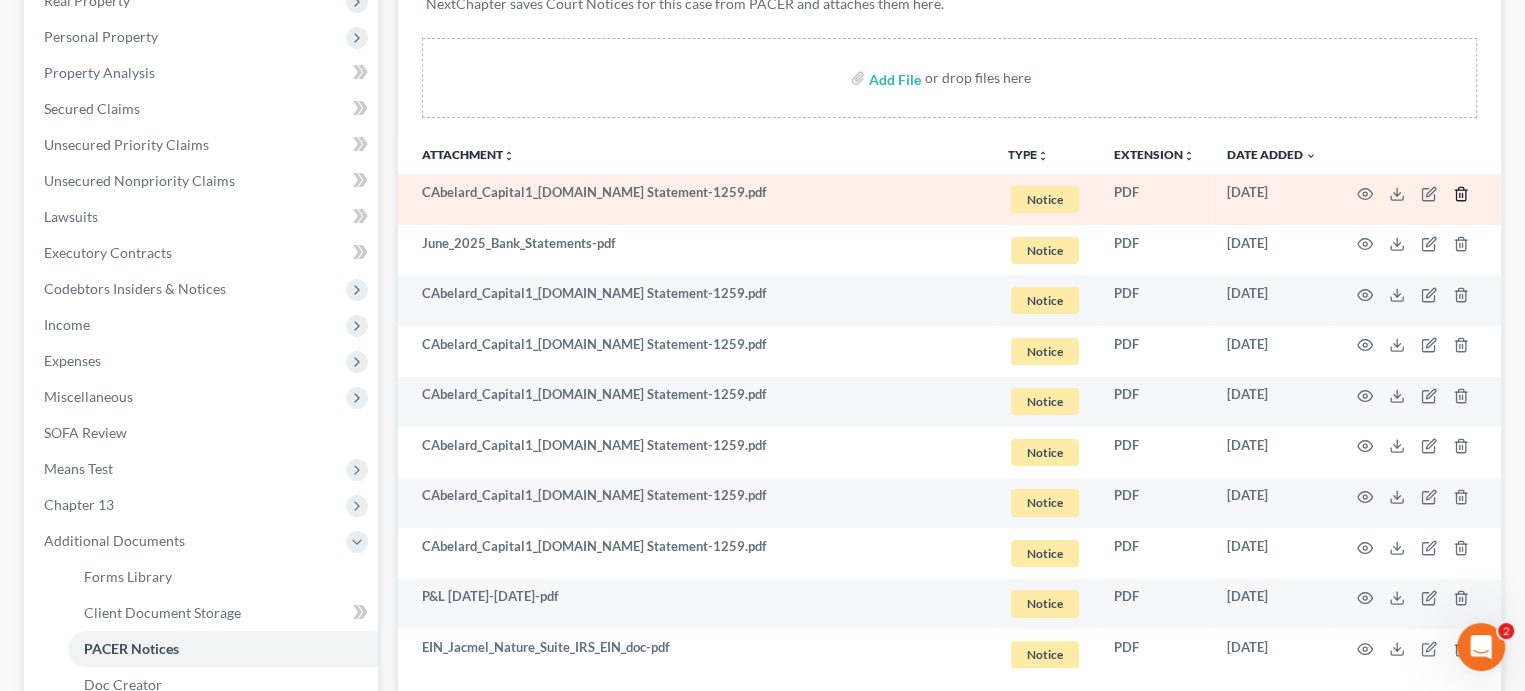 click 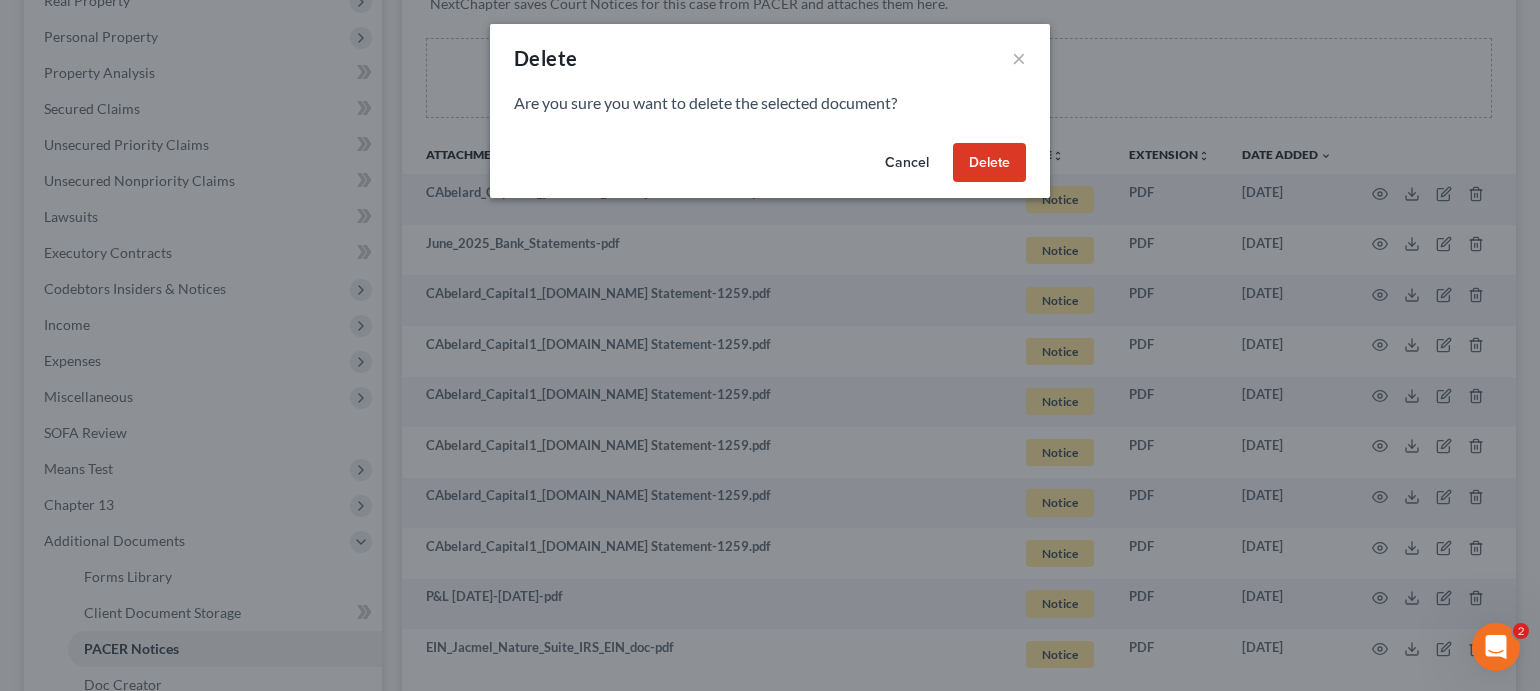 click on "Delete" at bounding box center (989, 163) 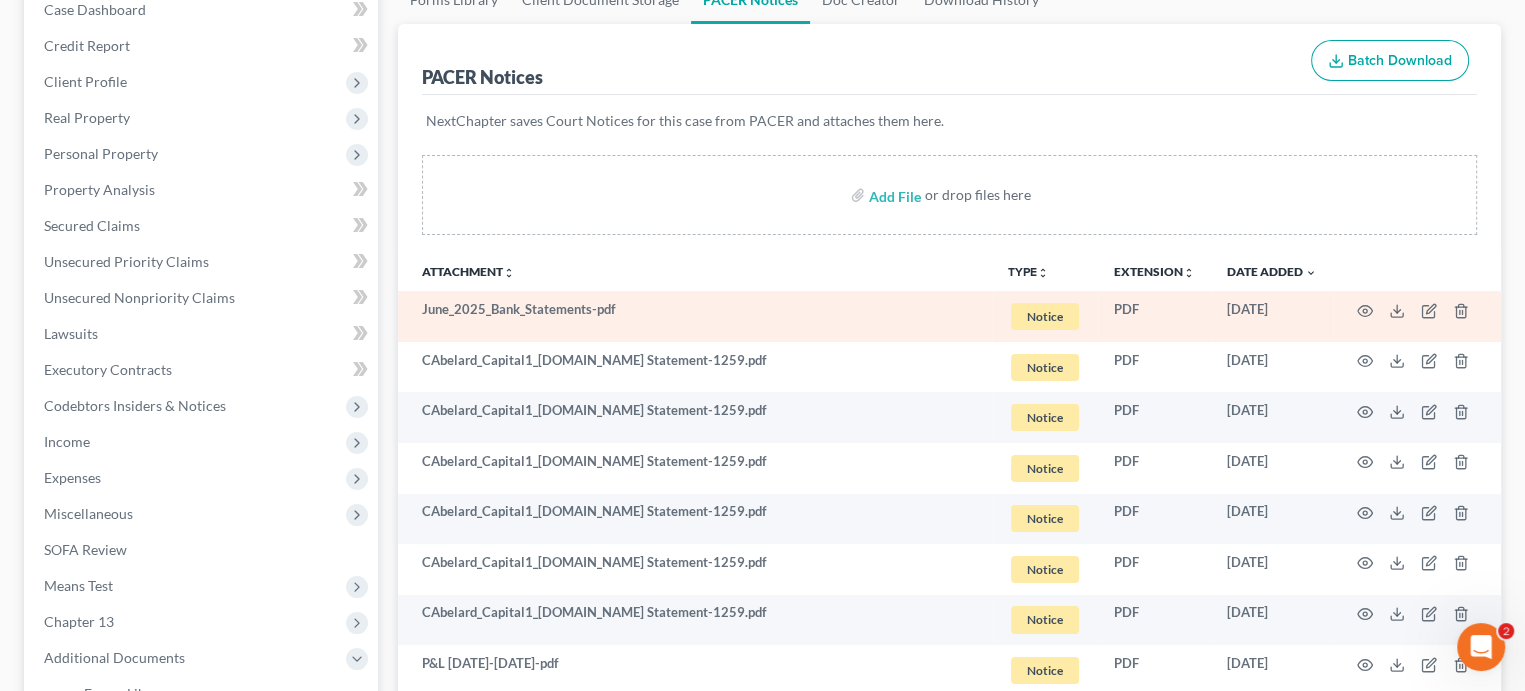 scroll, scrollTop: 0, scrollLeft: 0, axis: both 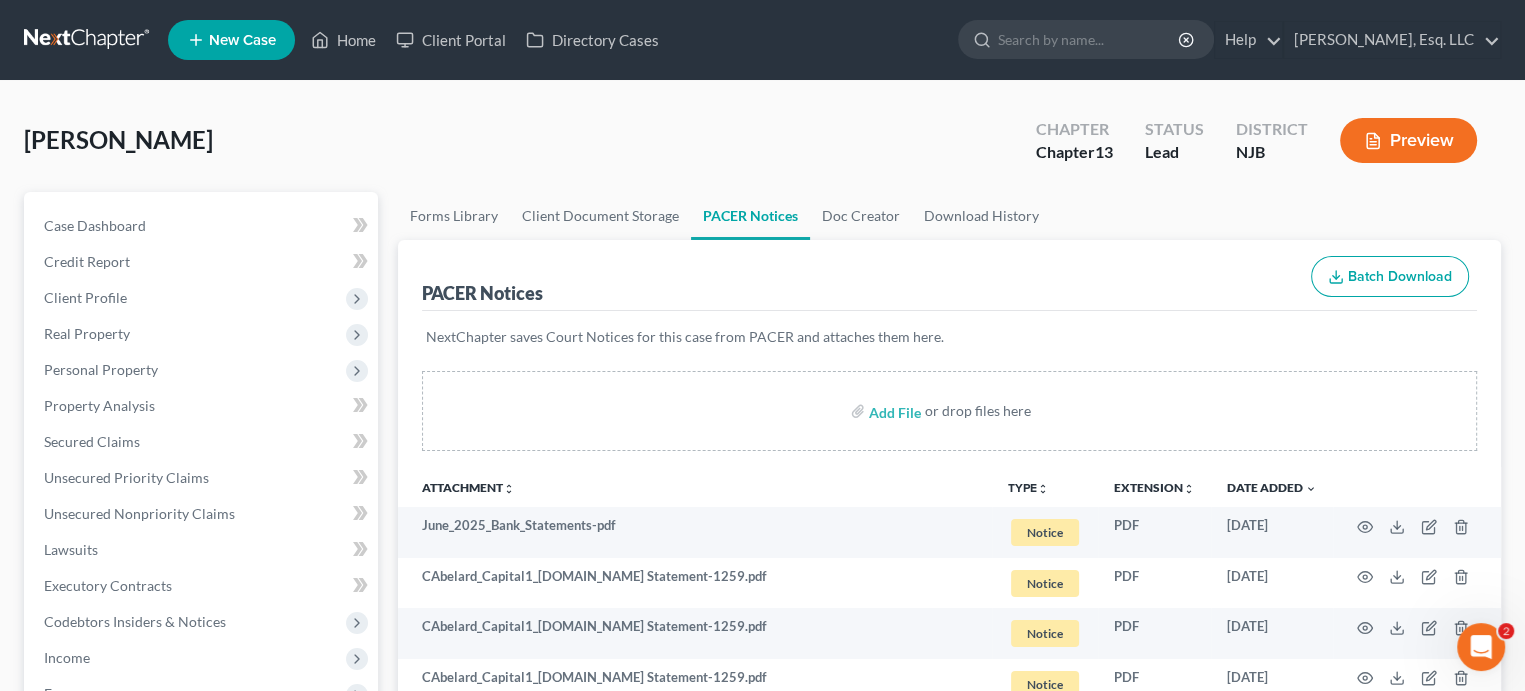 click on "PACER Notices
Batch Download" at bounding box center [949, 276] 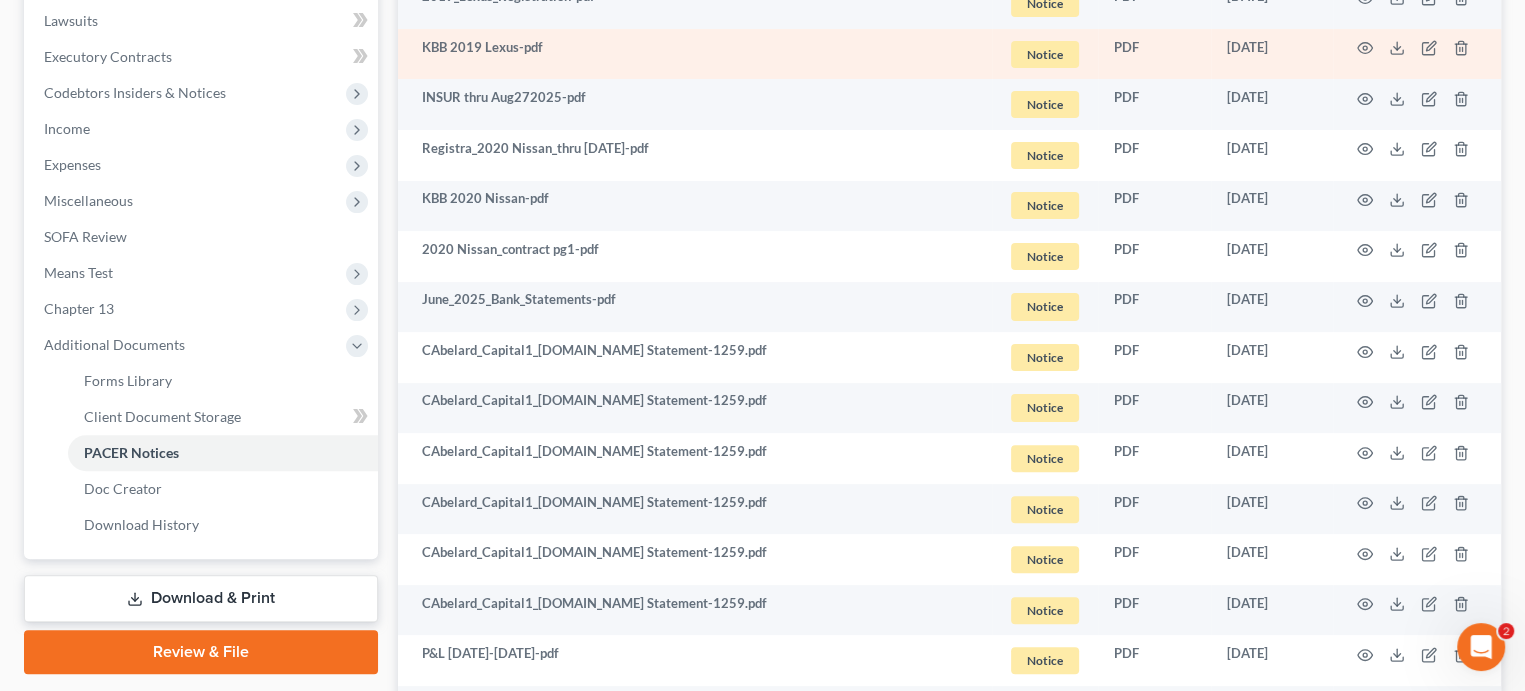 scroll, scrollTop: 29, scrollLeft: 0, axis: vertical 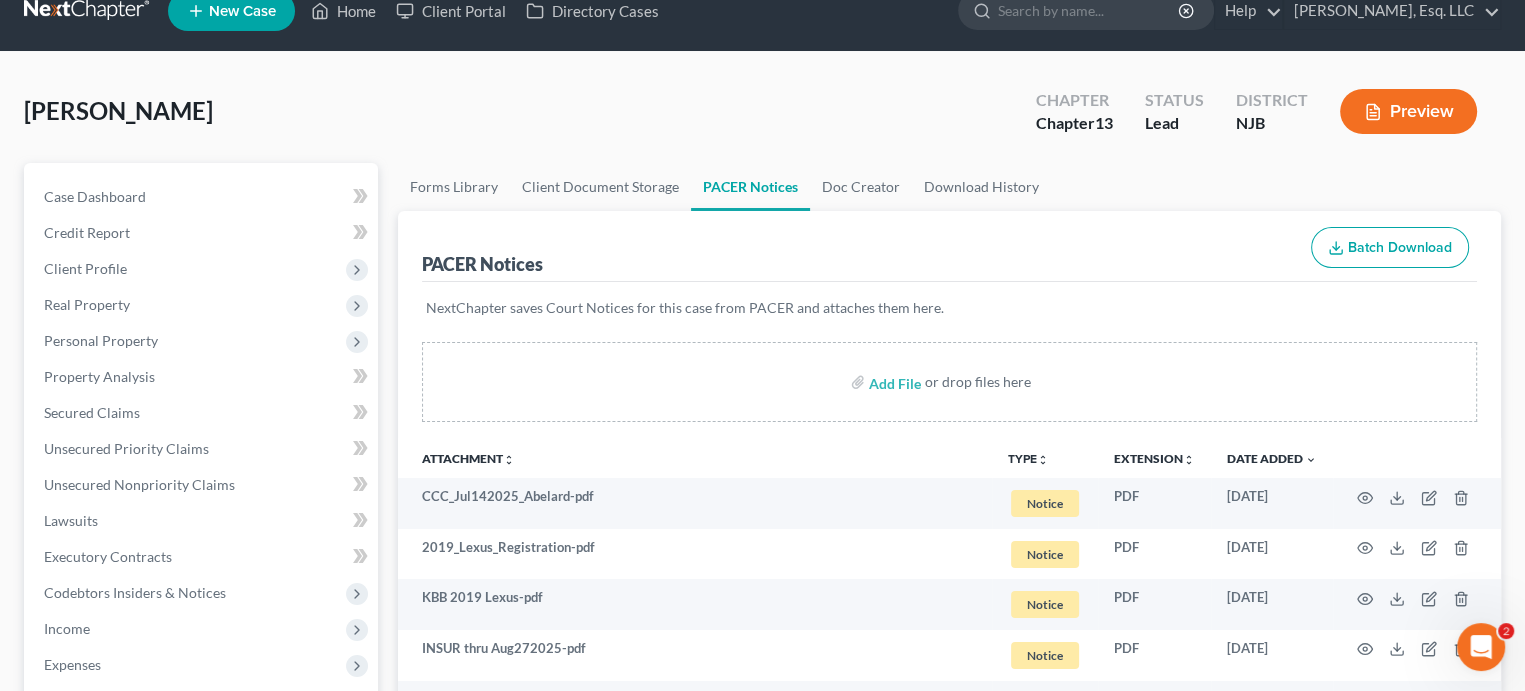 click on "Add File
or drop files here" at bounding box center [949, 382] 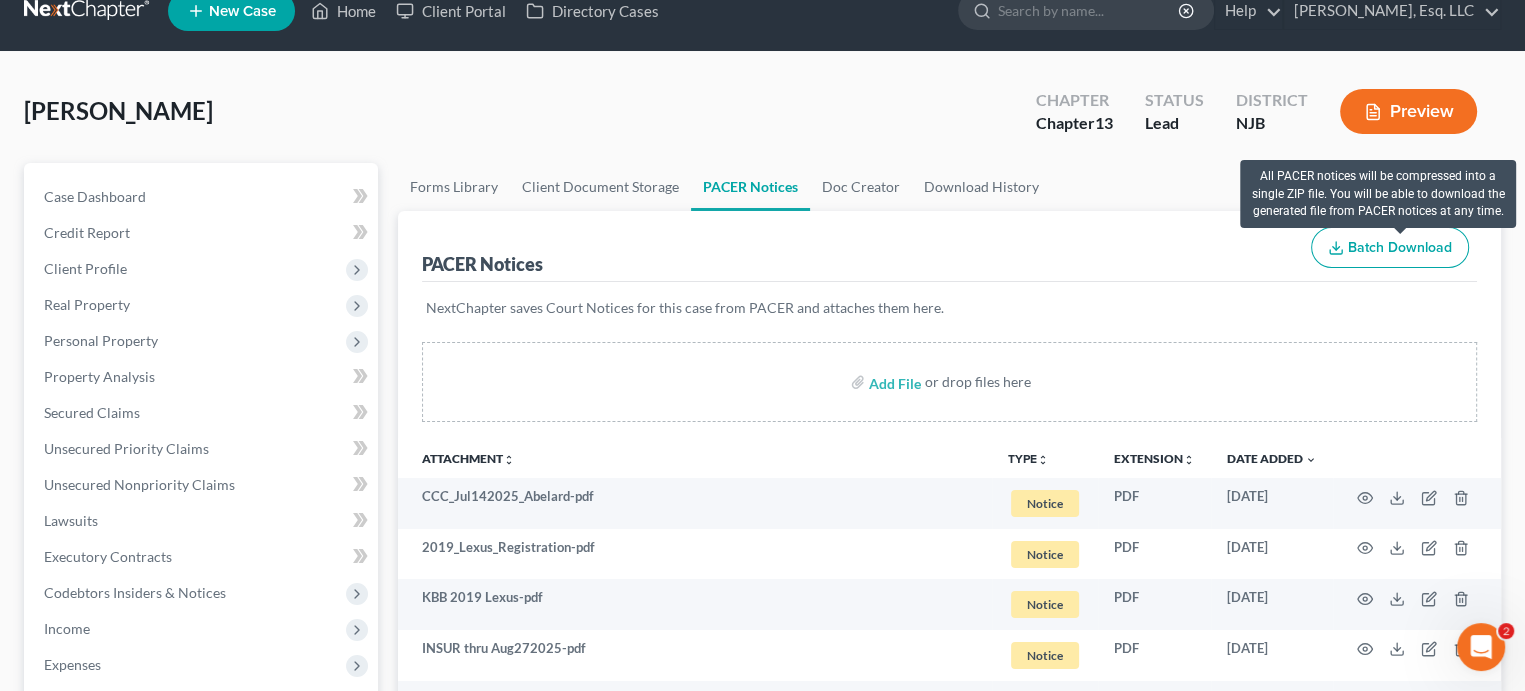 drag, startPoint x: 467, startPoint y: 358, endPoint x: 1402, endPoint y: 267, distance: 939.4179 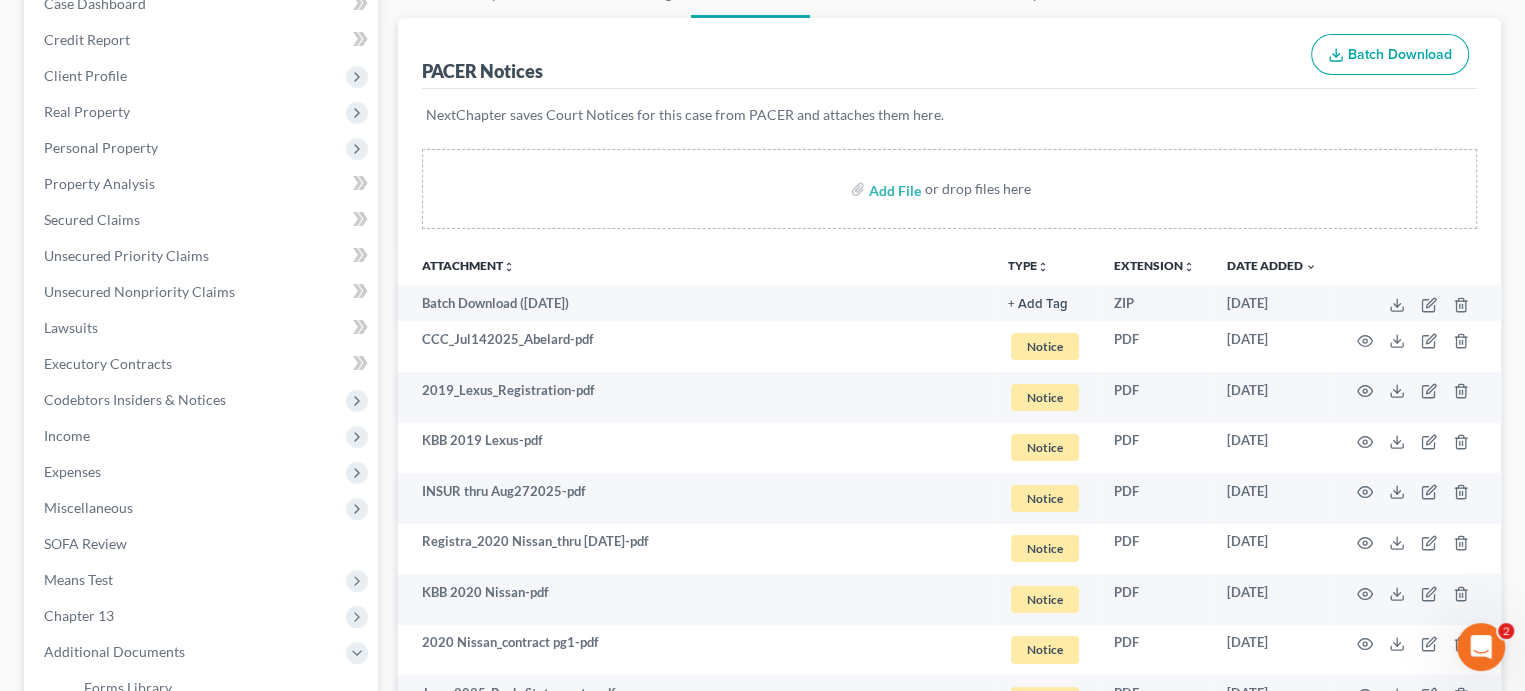 scroll, scrollTop: 229, scrollLeft: 0, axis: vertical 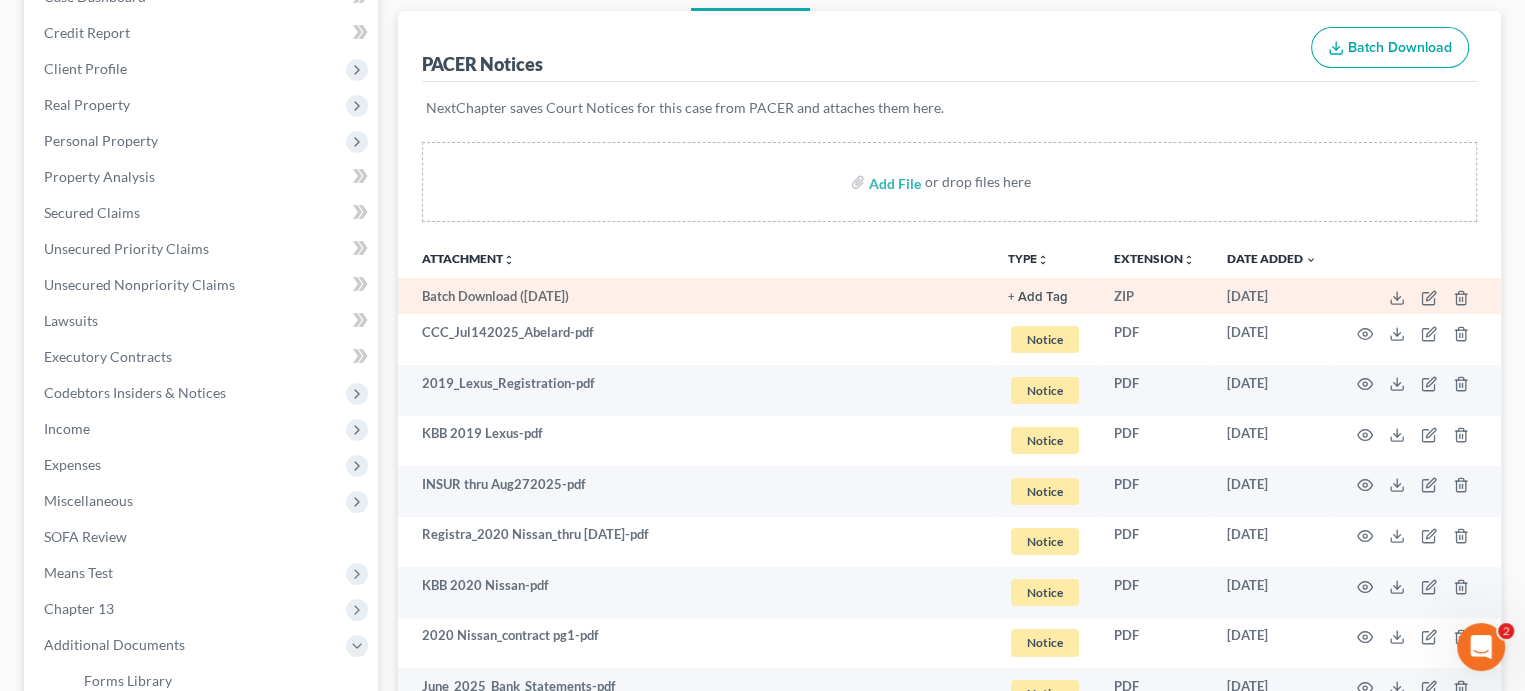 click on "Batch Download ([DATE])" at bounding box center (695, 296) 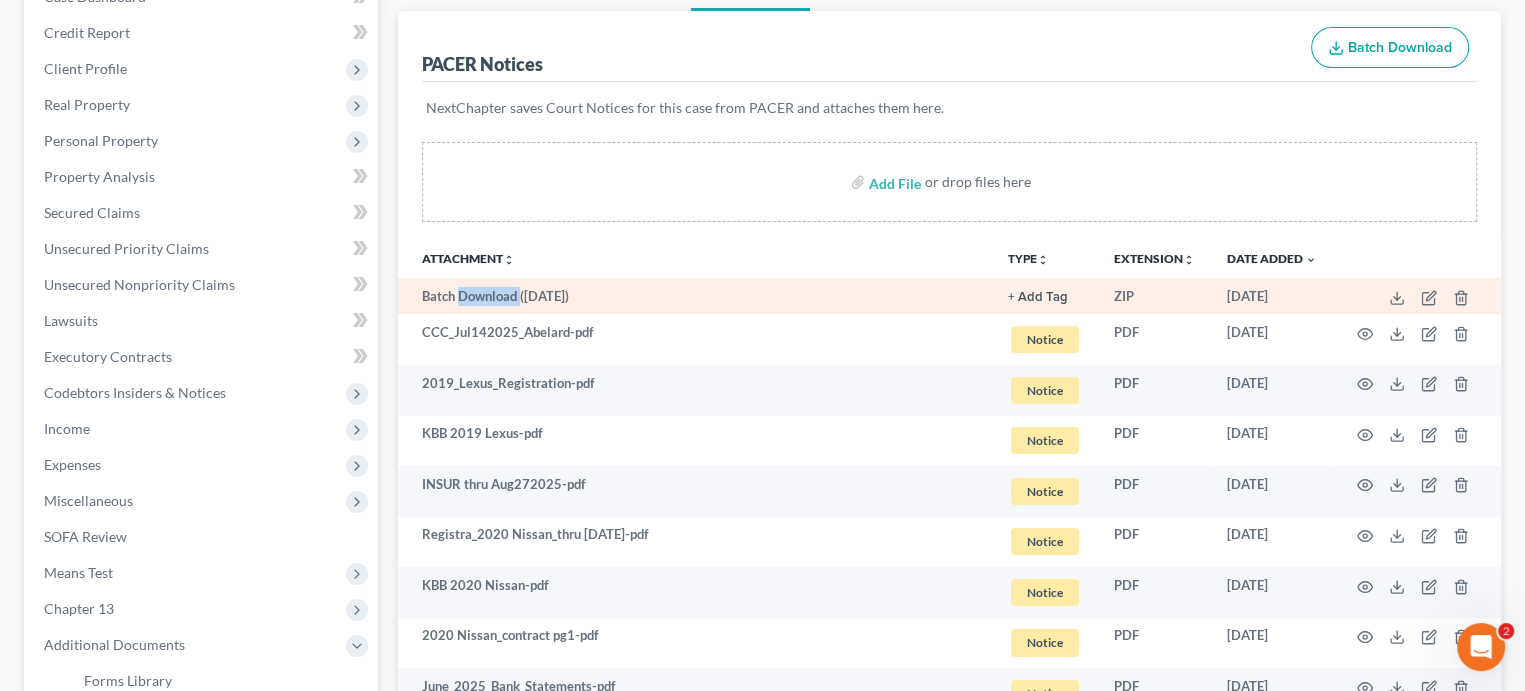 click on "Batch Download ([DATE])" at bounding box center (695, 296) 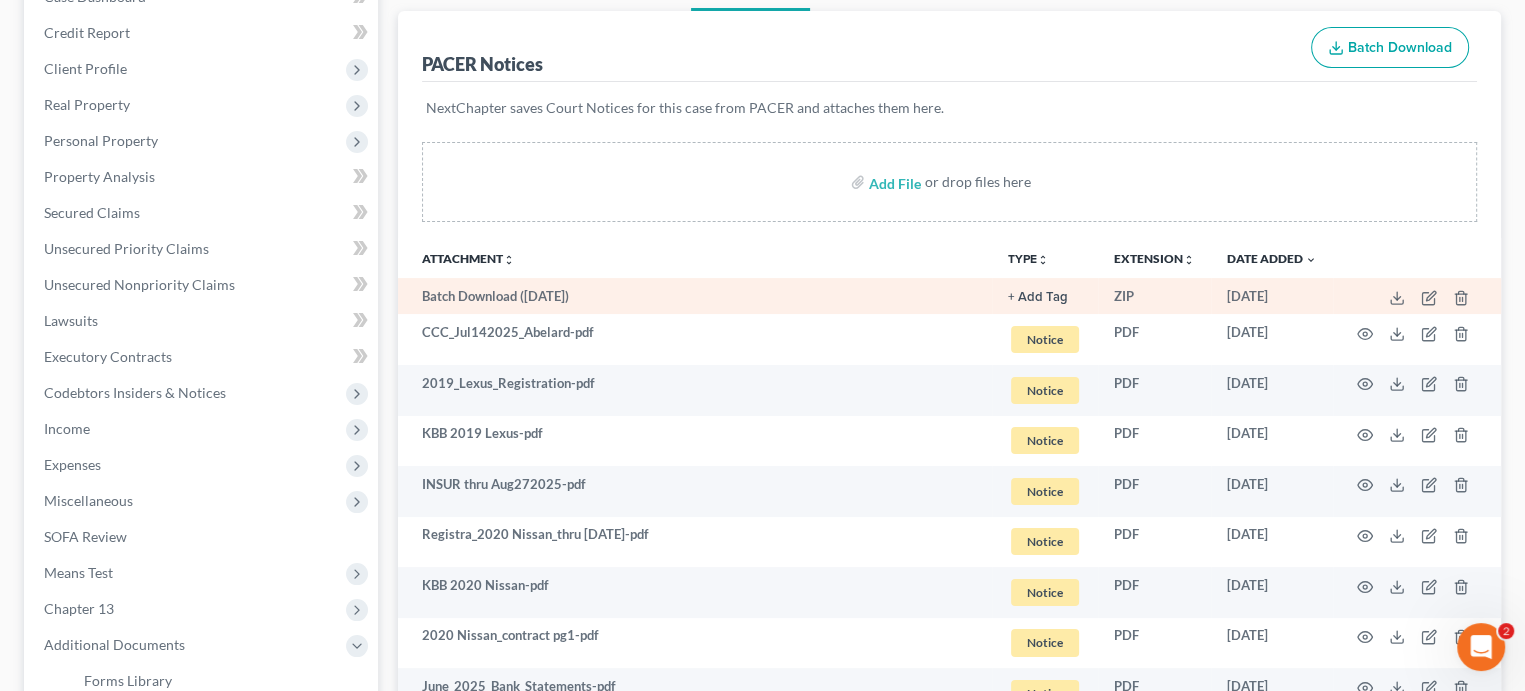 click on "Batch Download ([DATE])" at bounding box center [695, 296] 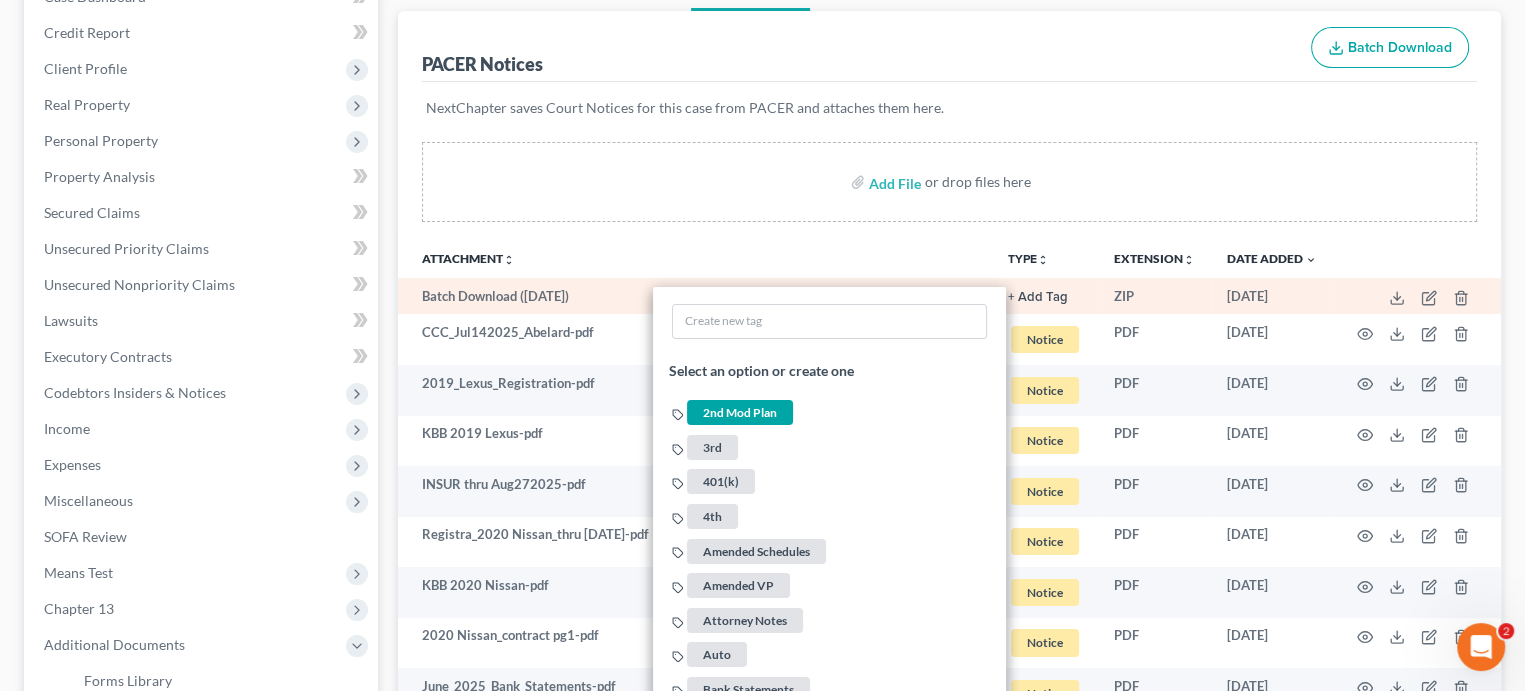 click on "Batch Download ([DATE])" at bounding box center [695, 296] 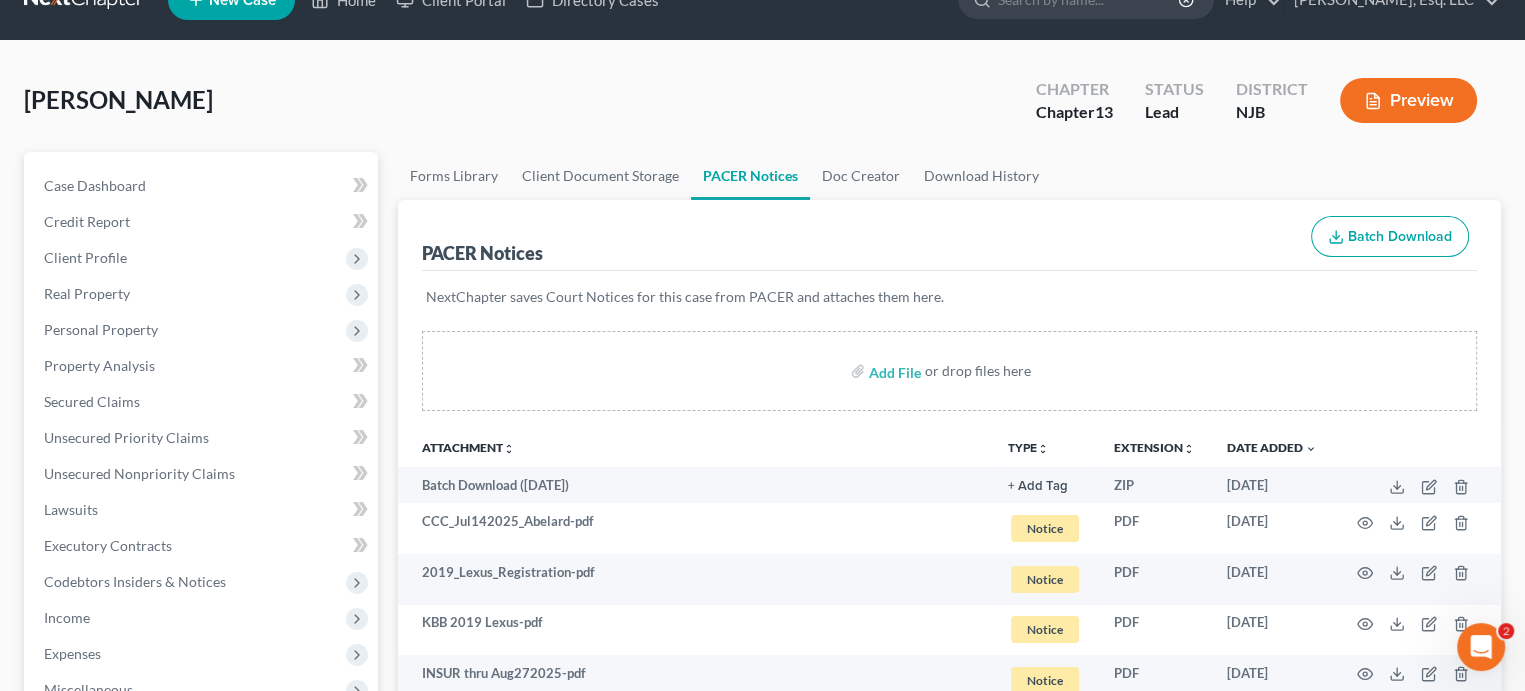 scroll, scrollTop: 29, scrollLeft: 0, axis: vertical 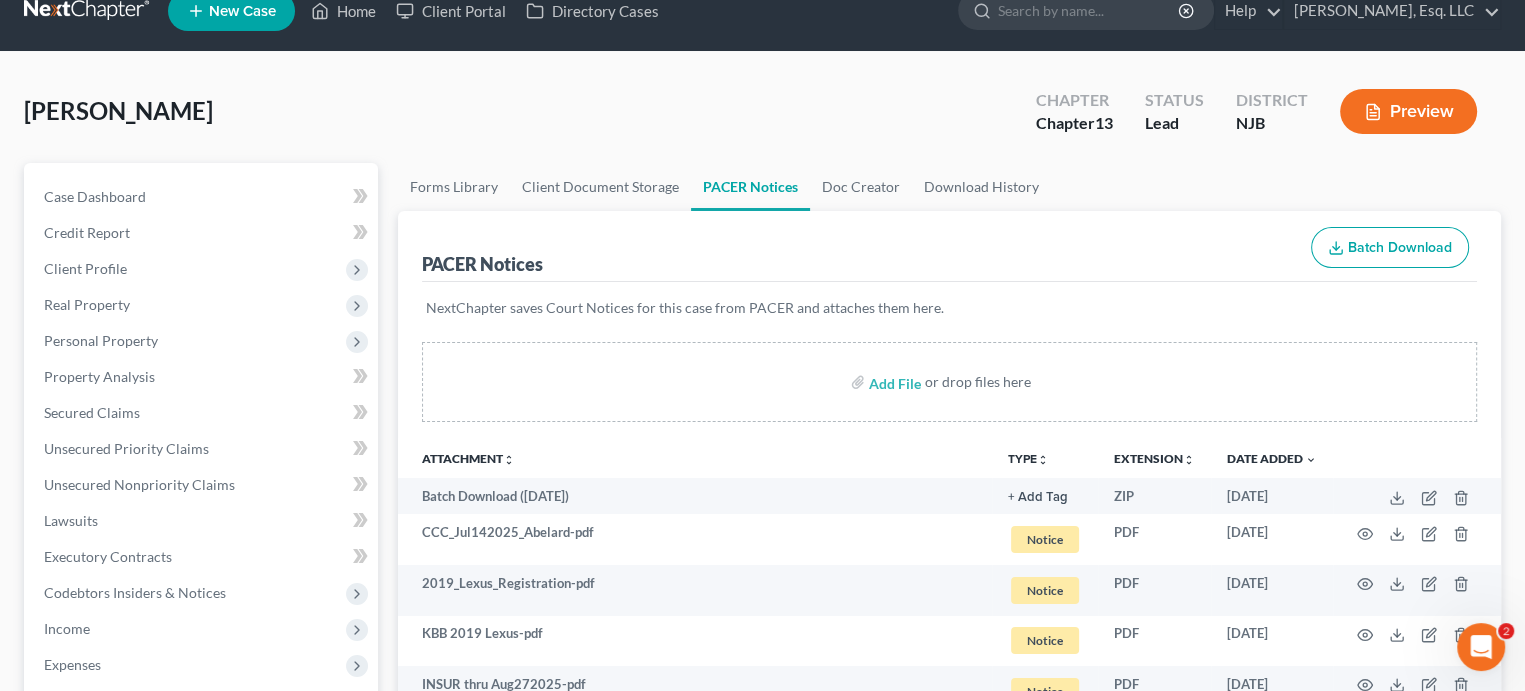 click on "PACER Notices
Batch Download" at bounding box center [949, 247] 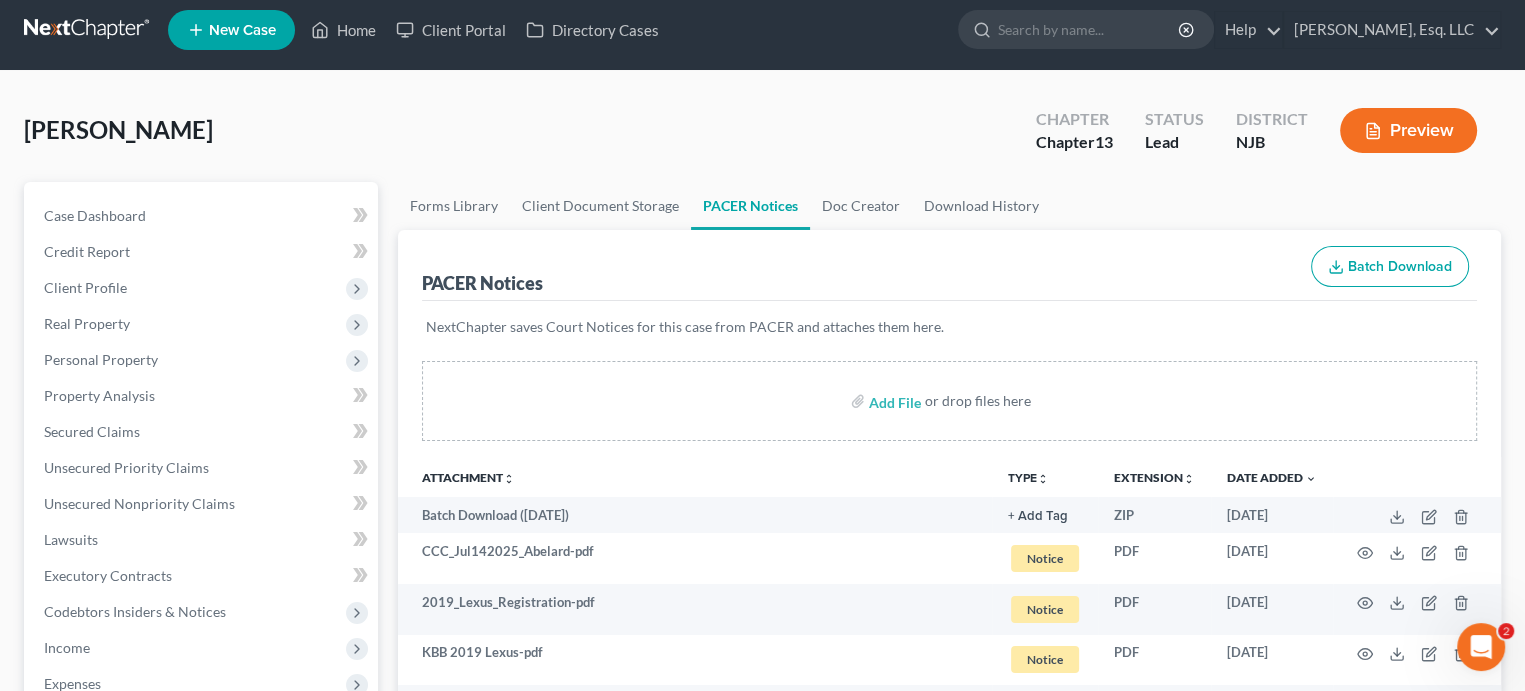 scroll, scrollTop: 0, scrollLeft: 0, axis: both 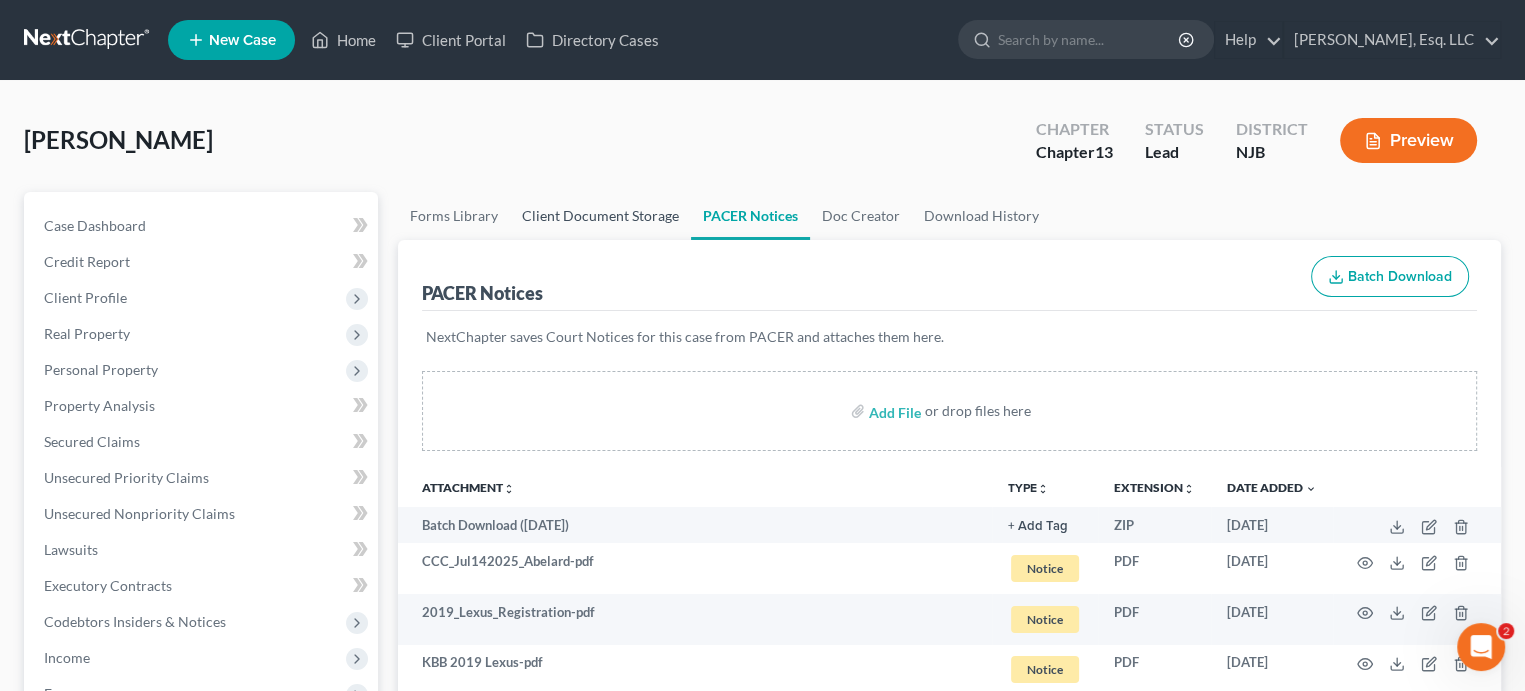 click on "Client Document Storage" at bounding box center [600, 216] 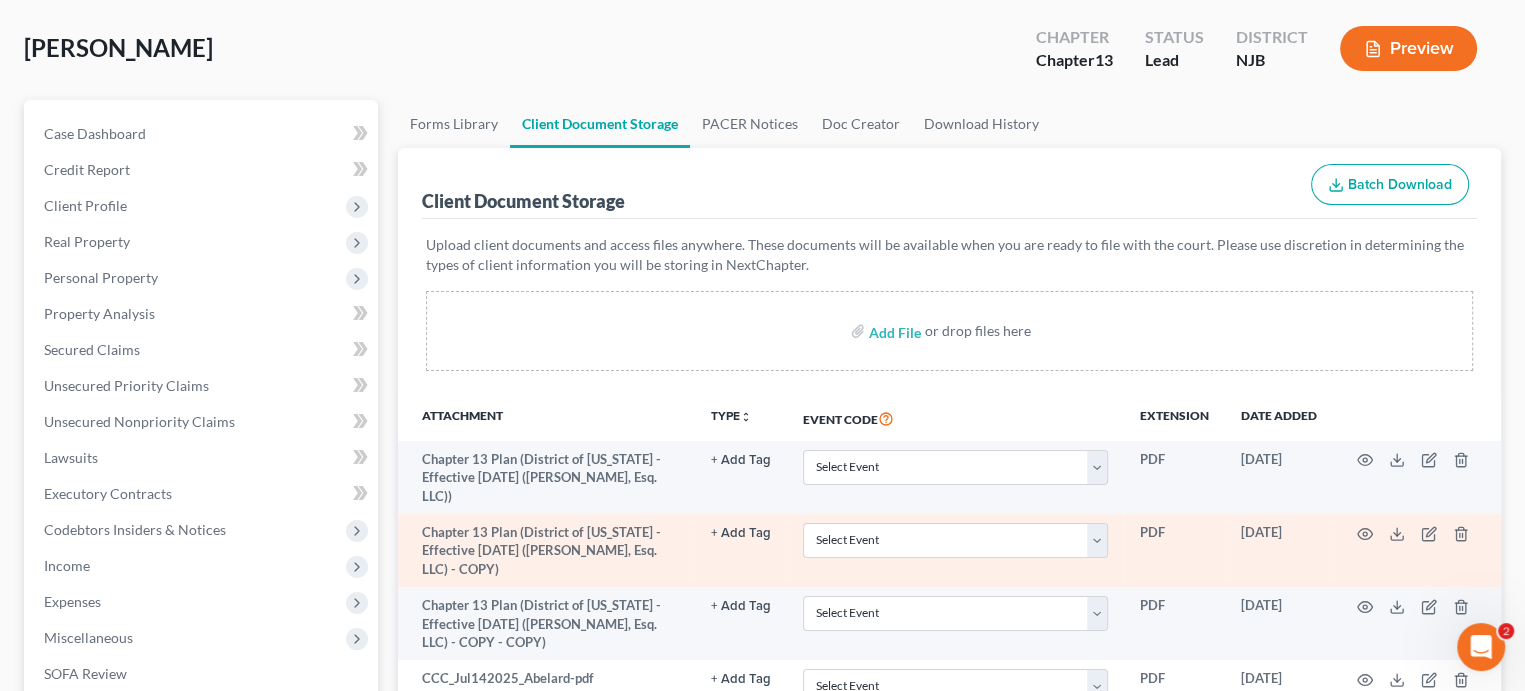 scroll, scrollTop: 0, scrollLeft: 0, axis: both 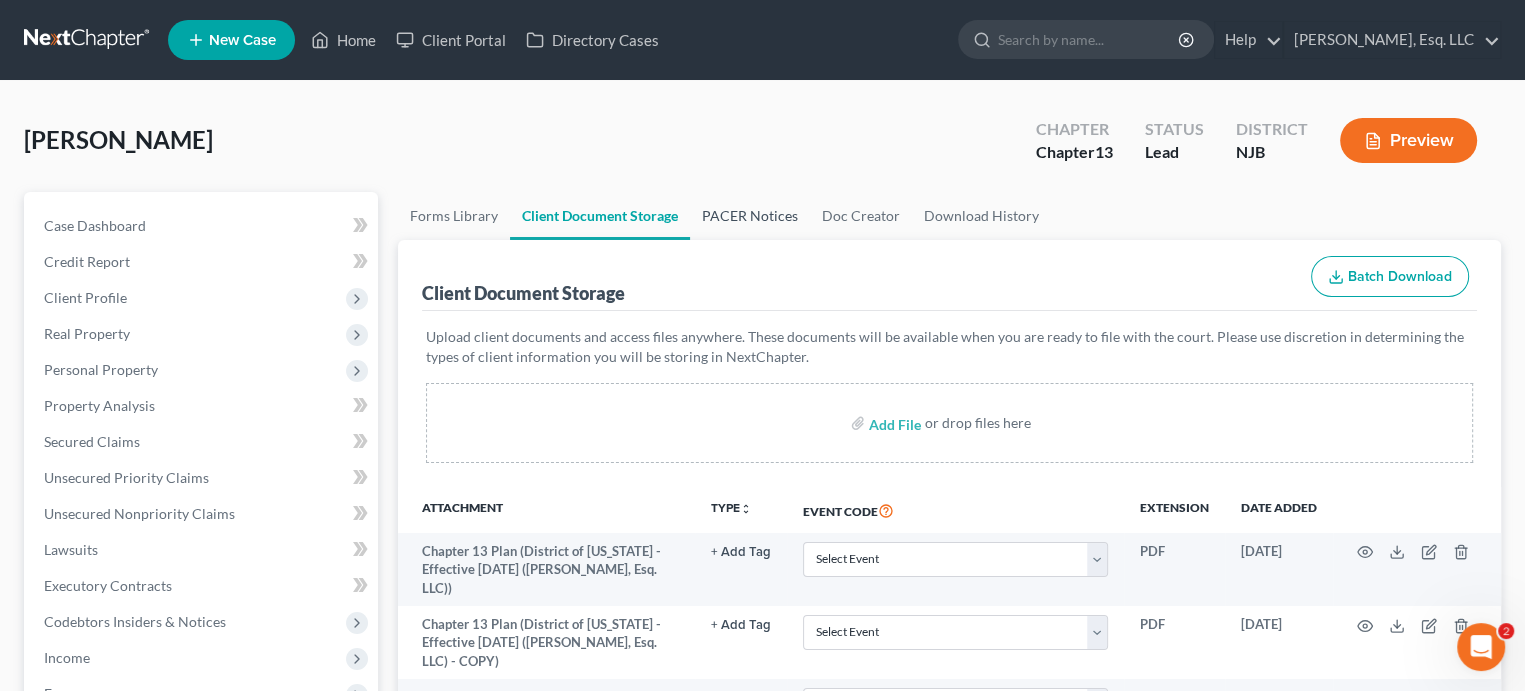 click on "PACER Notices" at bounding box center (750, 216) 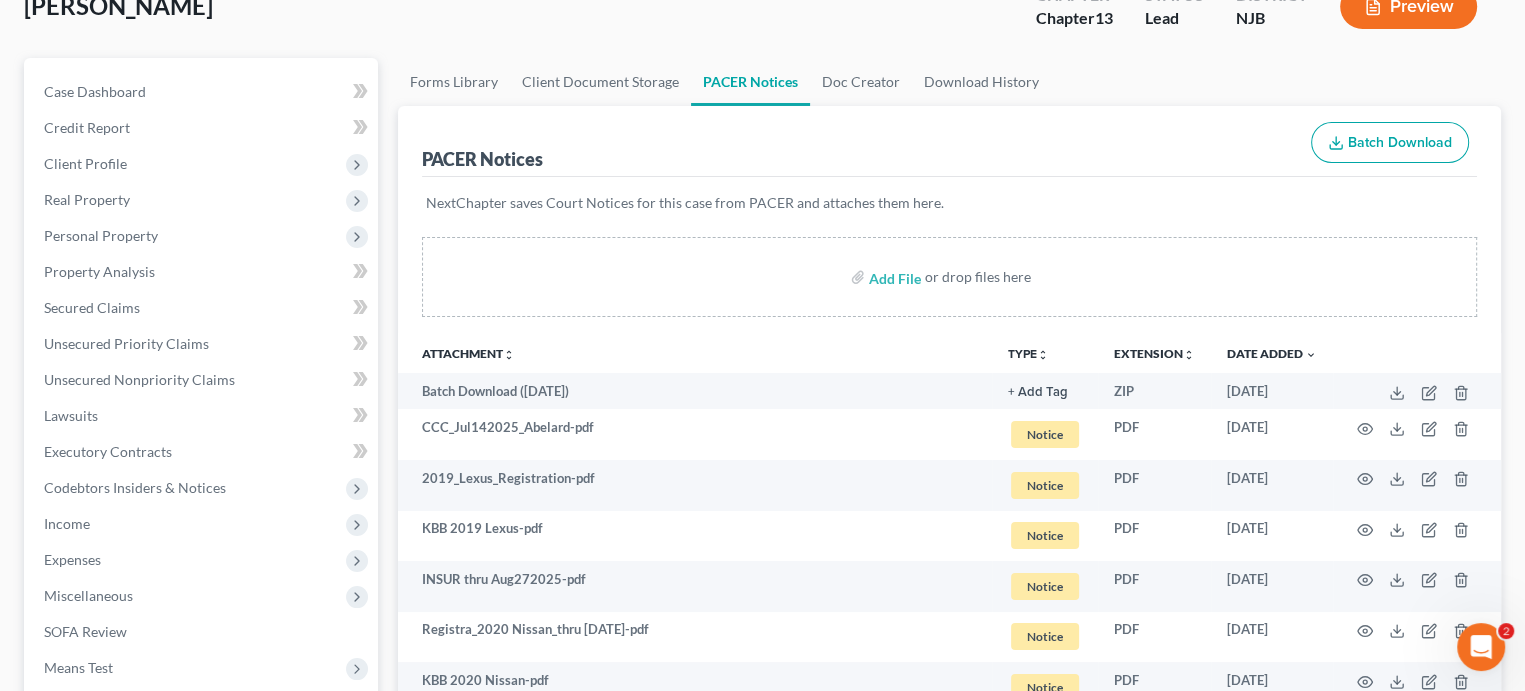 scroll, scrollTop: 116, scrollLeft: 0, axis: vertical 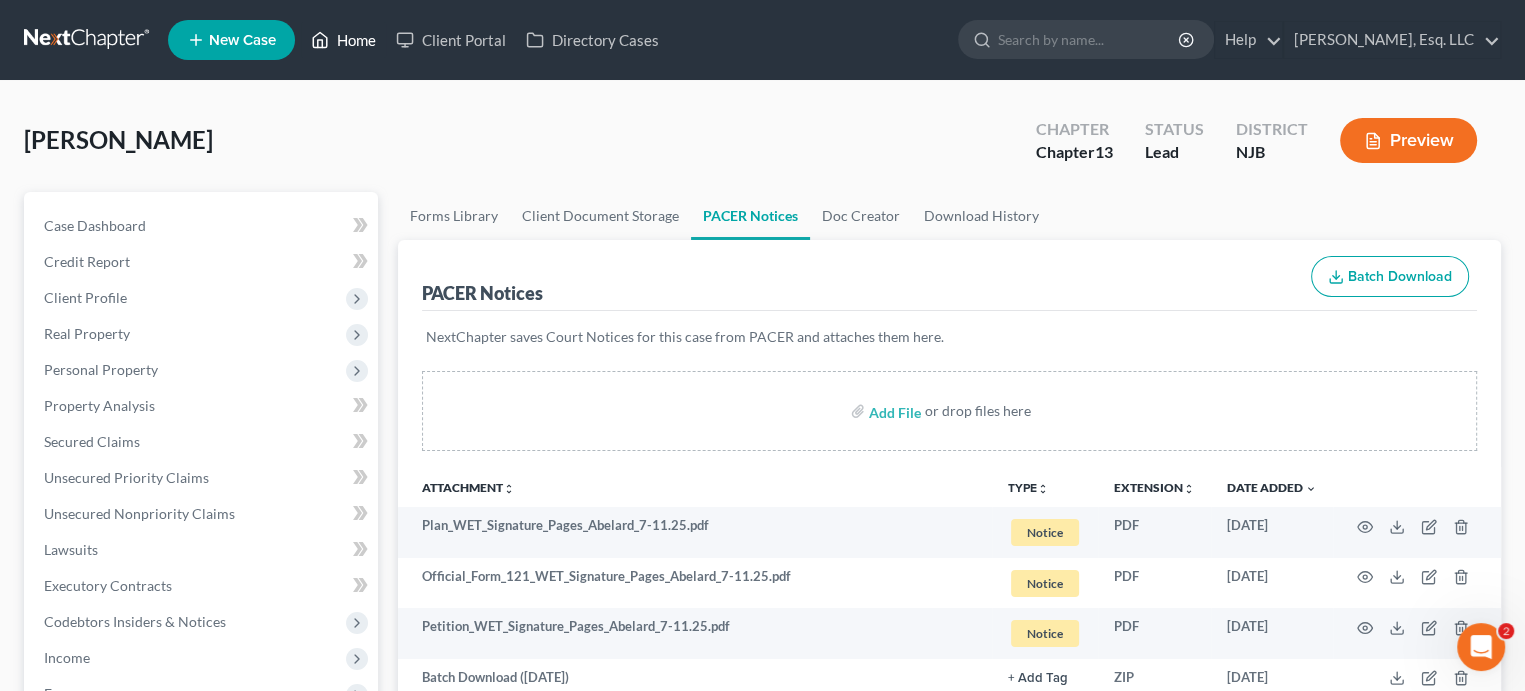 click on "Home" at bounding box center (343, 40) 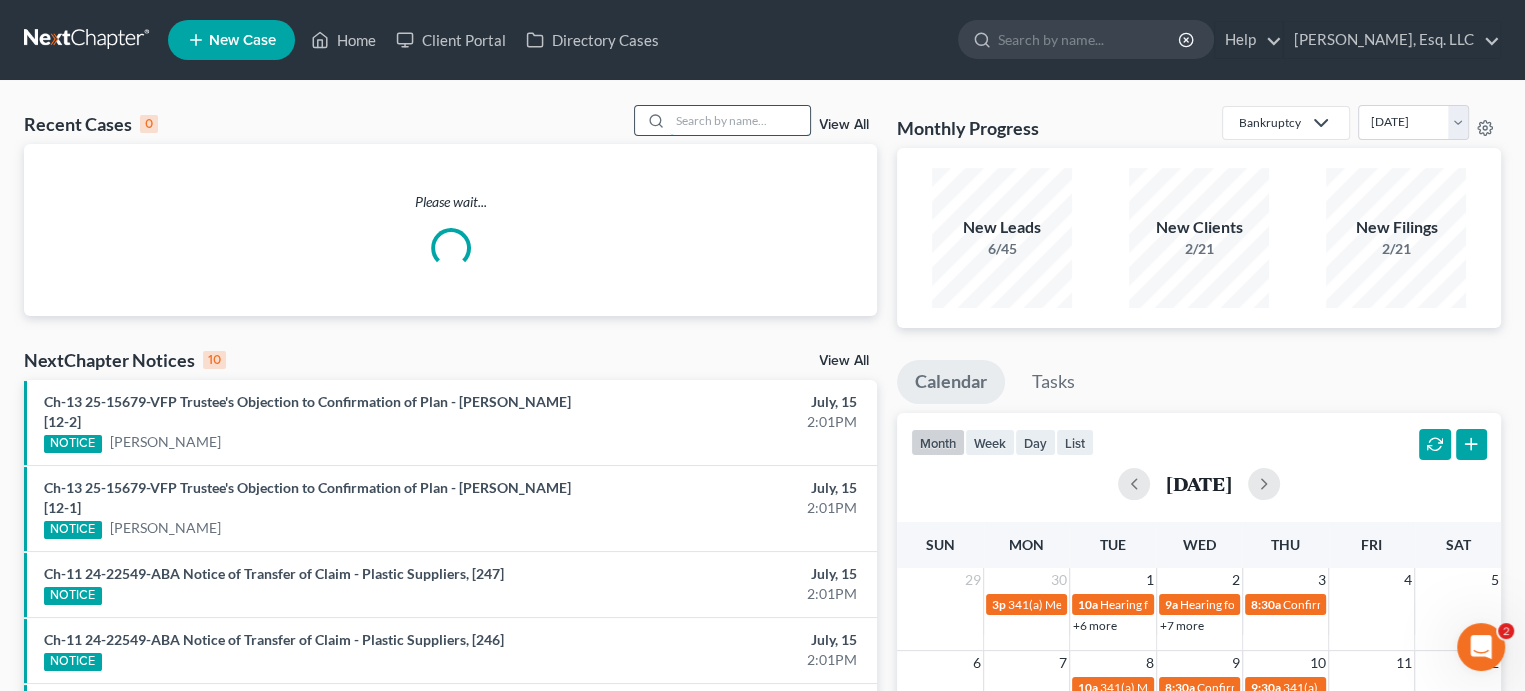 click at bounding box center [740, 120] 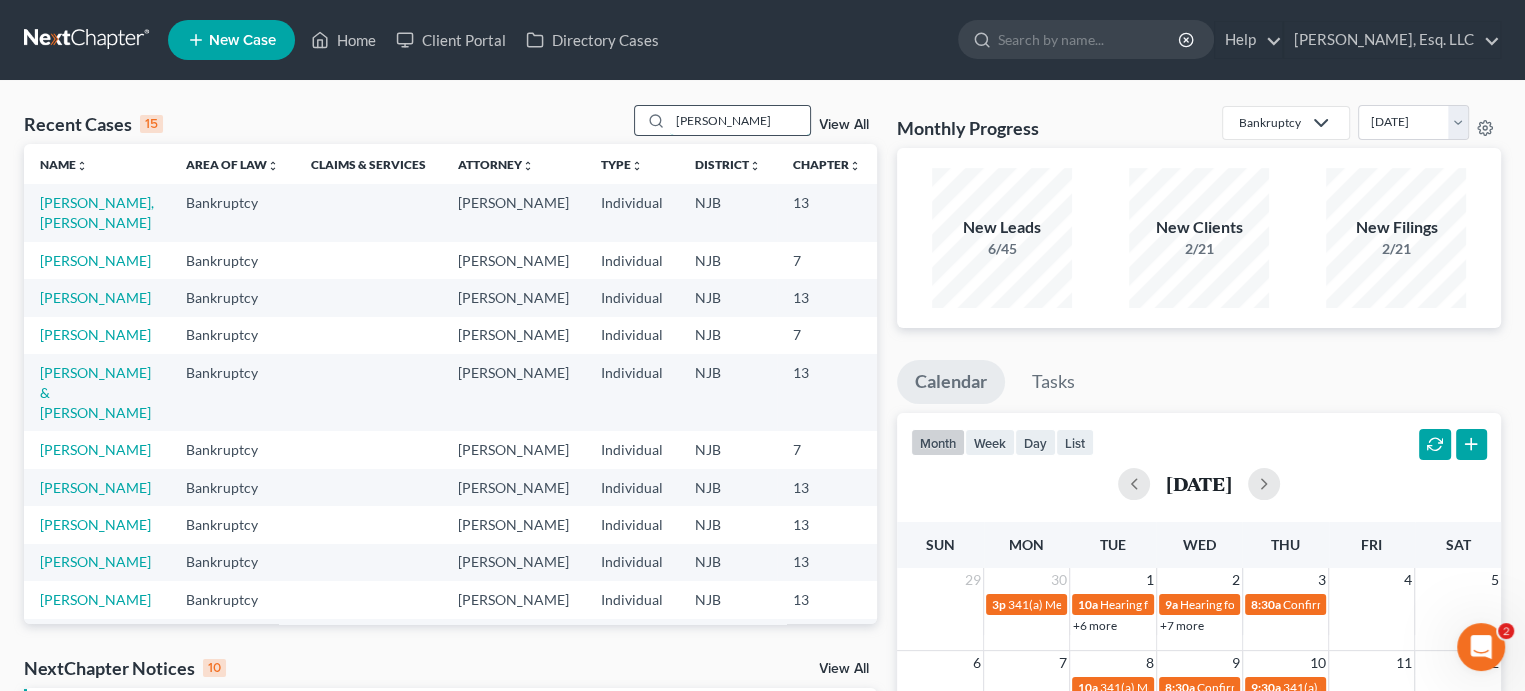 type on "[PERSON_NAME]" 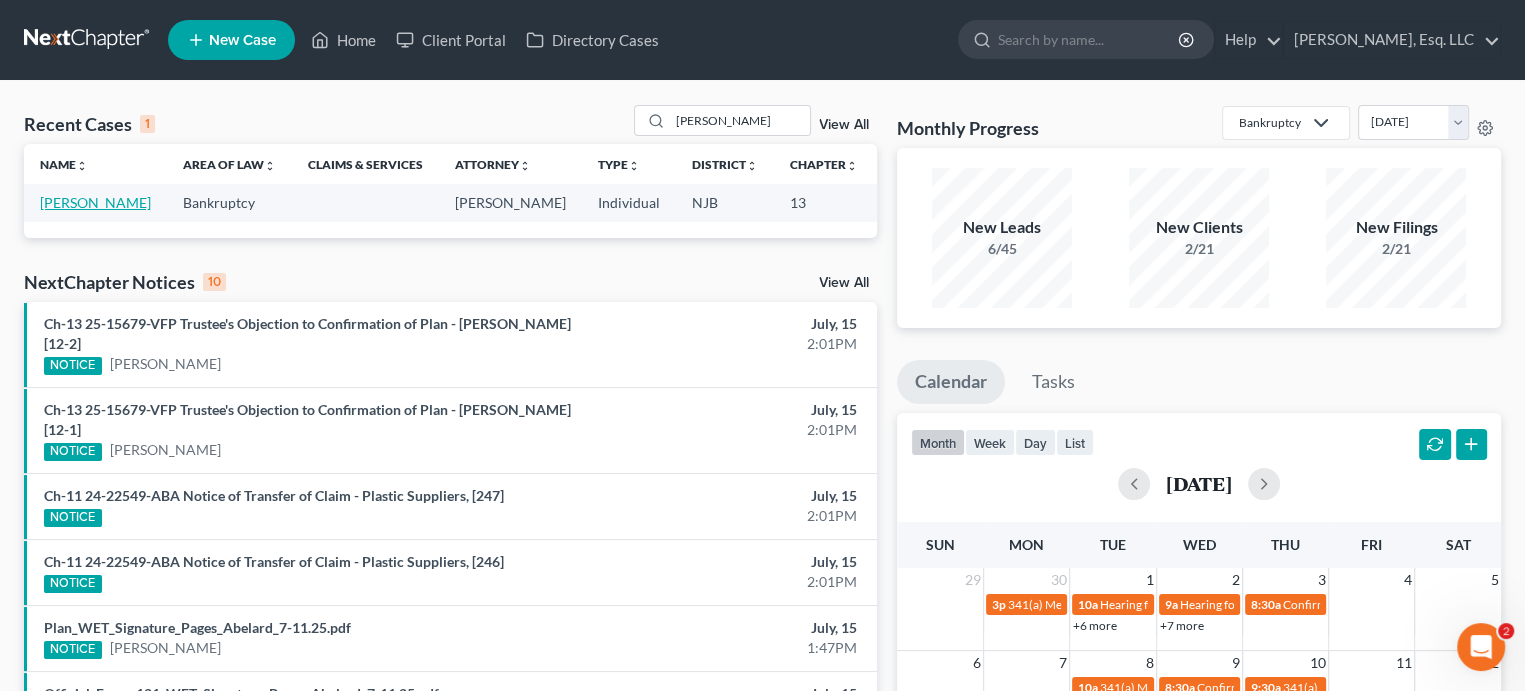 click on "[PERSON_NAME]" at bounding box center (95, 202) 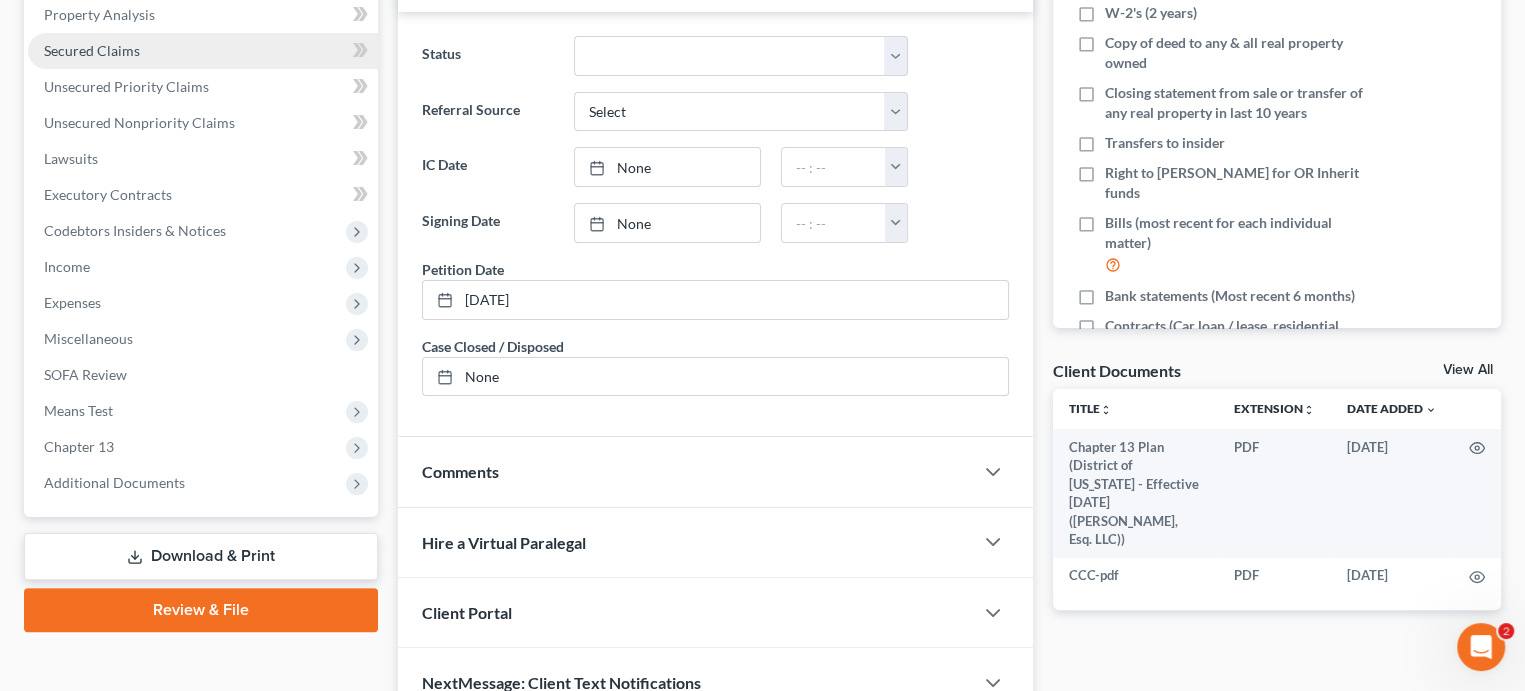 scroll, scrollTop: 489, scrollLeft: 0, axis: vertical 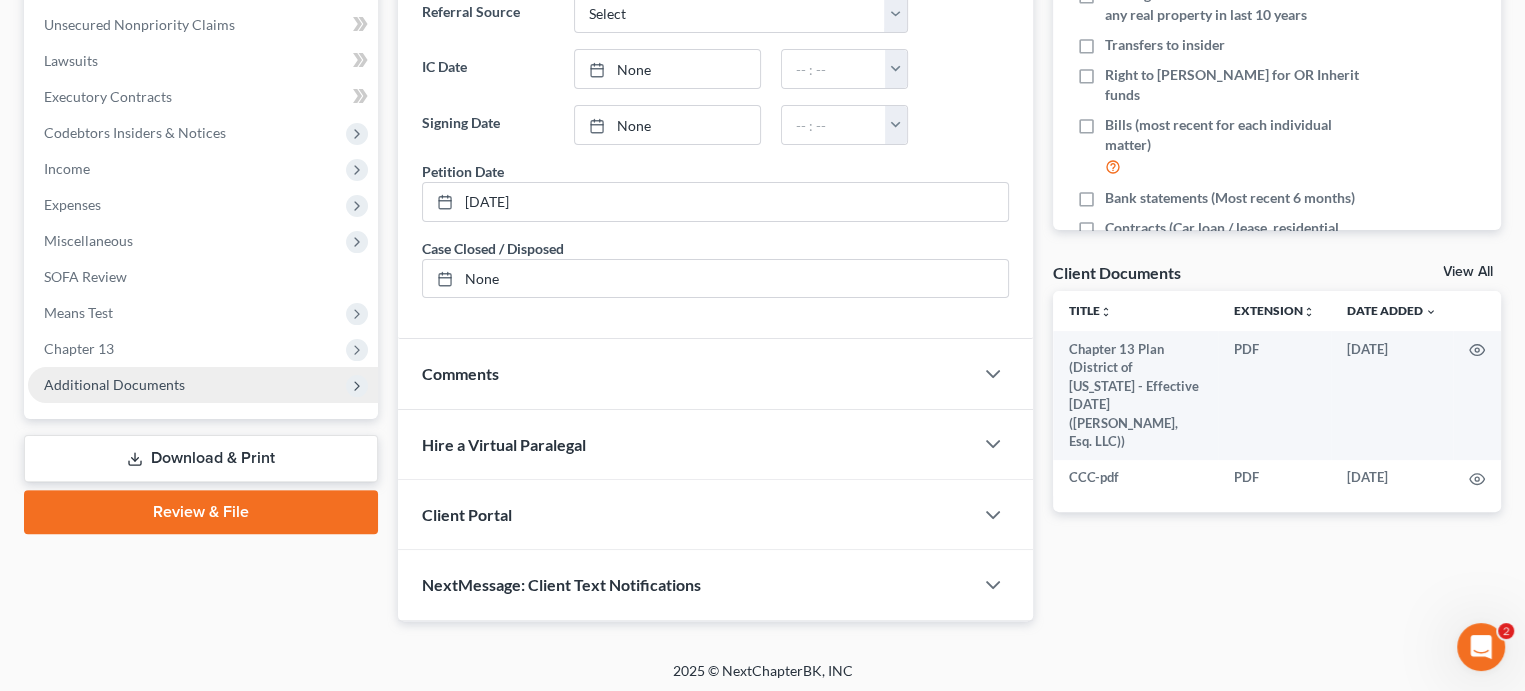 drag, startPoint x: 137, startPoint y: 385, endPoint x: 149, endPoint y: 386, distance: 12.0415945 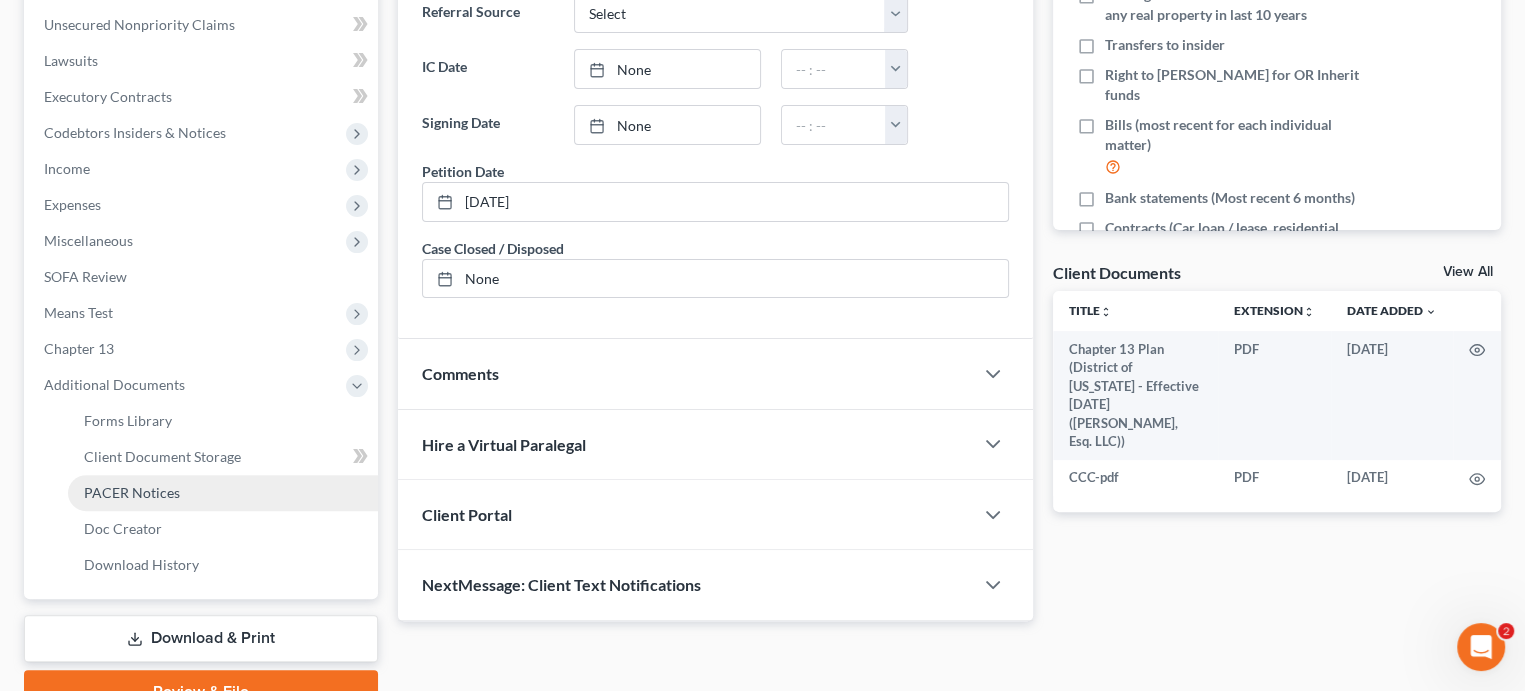 click on "PACER Notices" at bounding box center (132, 492) 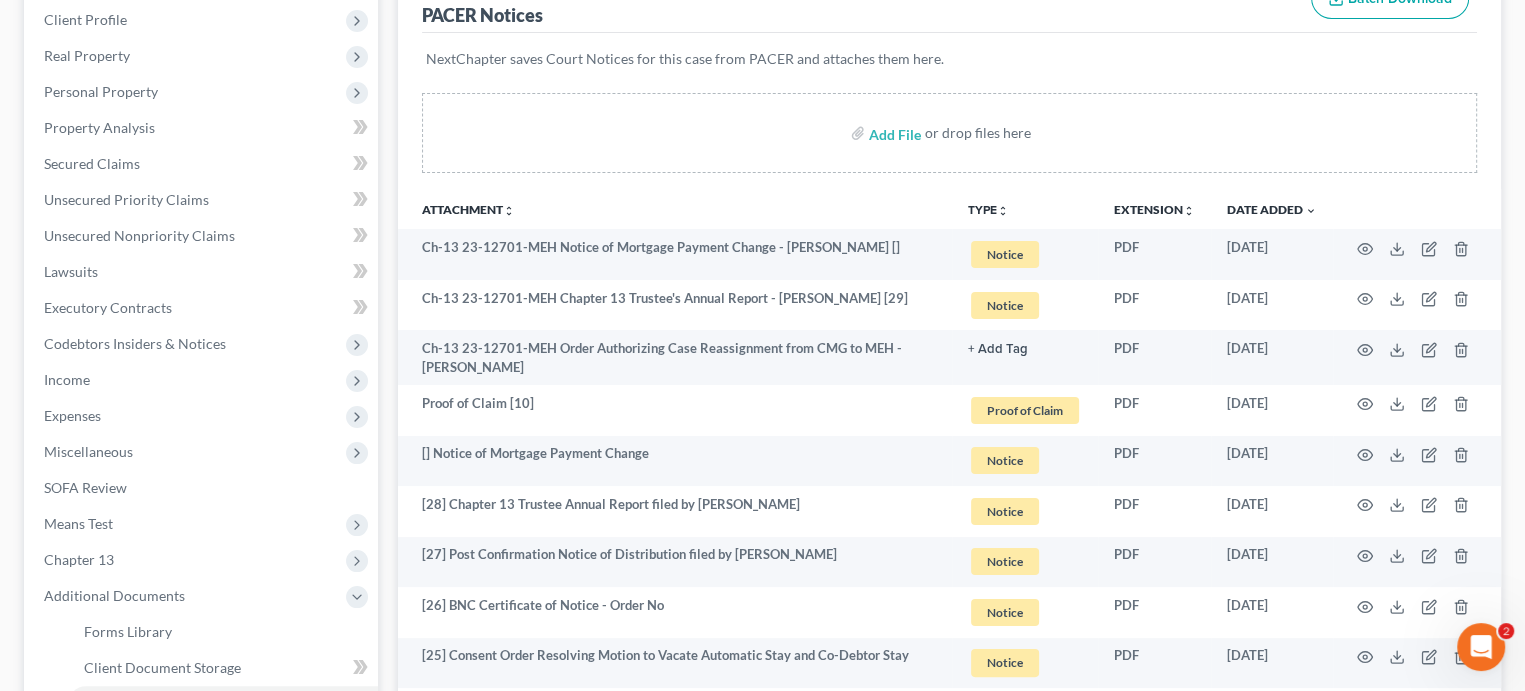 scroll, scrollTop: 300, scrollLeft: 0, axis: vertical 